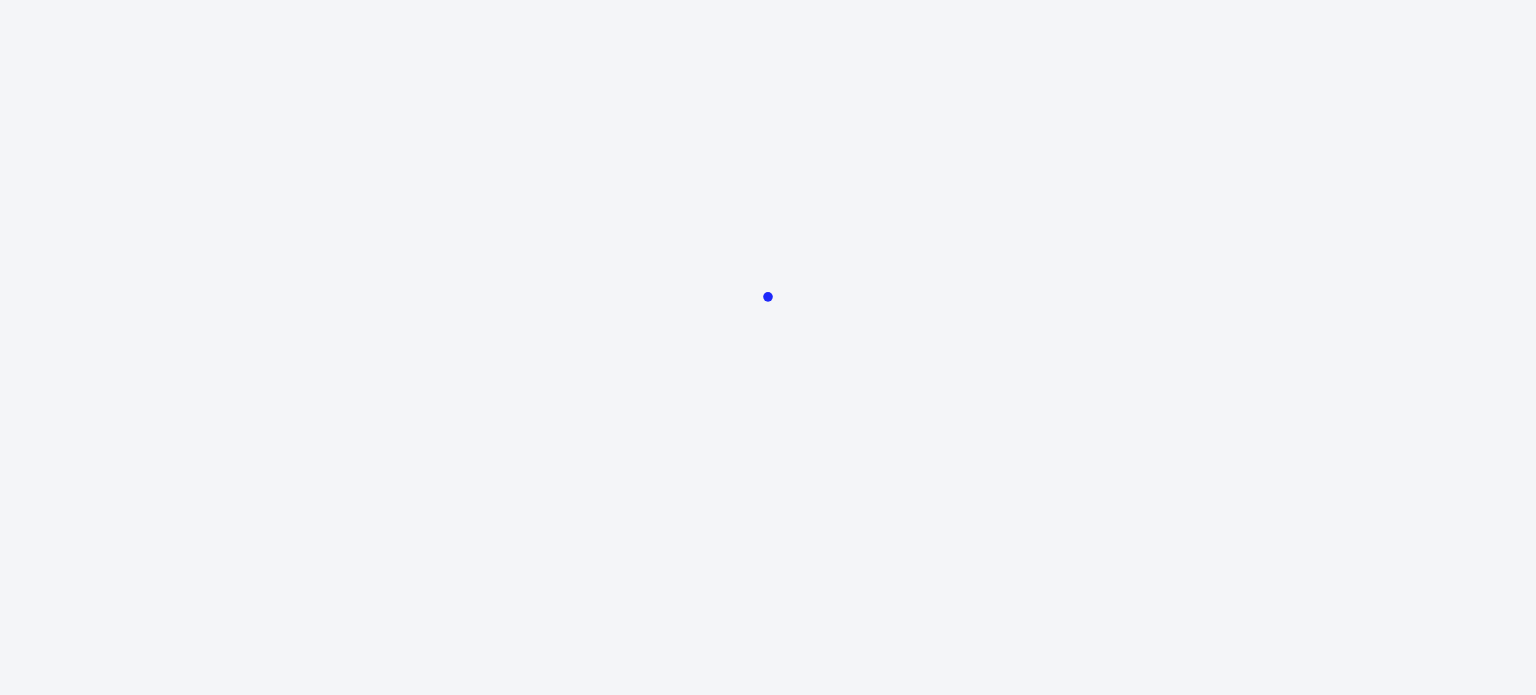 scroll, scrollTop: 0, scrollLeft: 0, axis: both 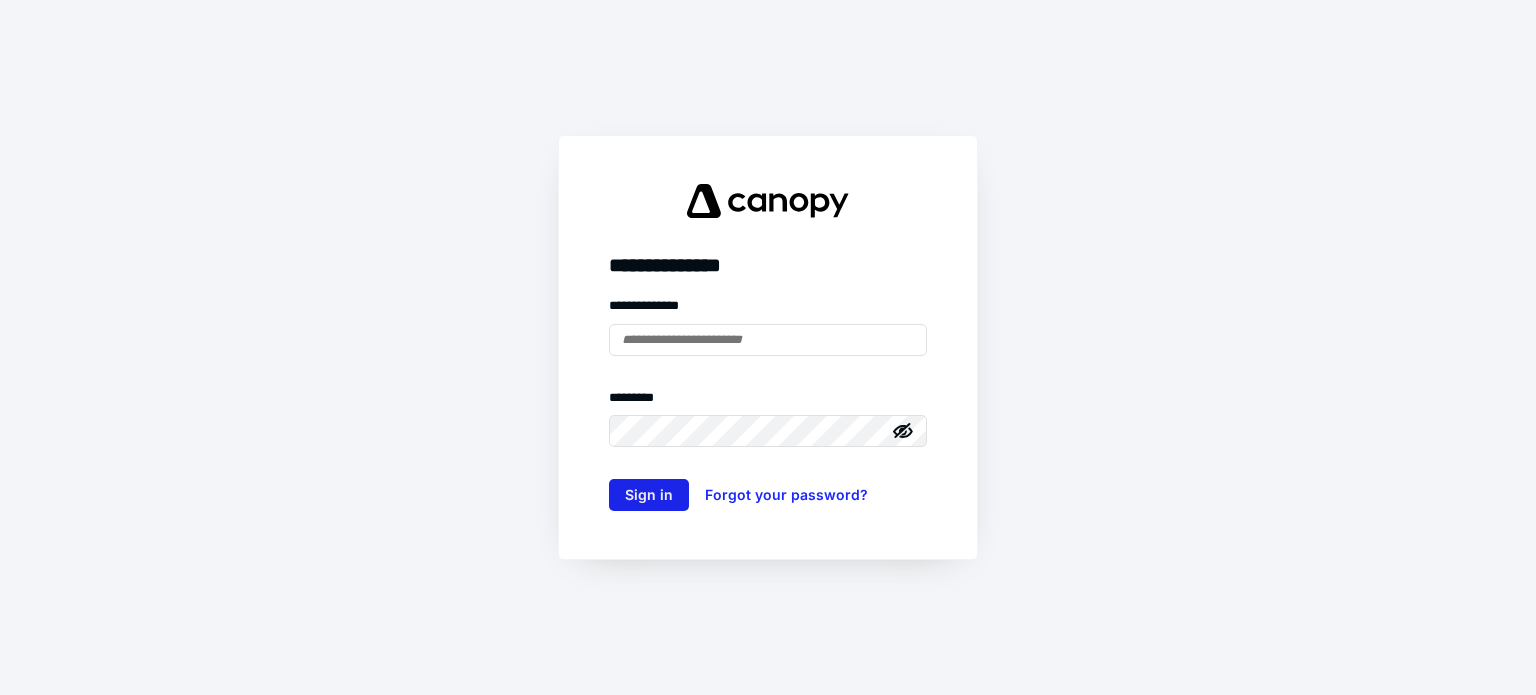 type on "**********" 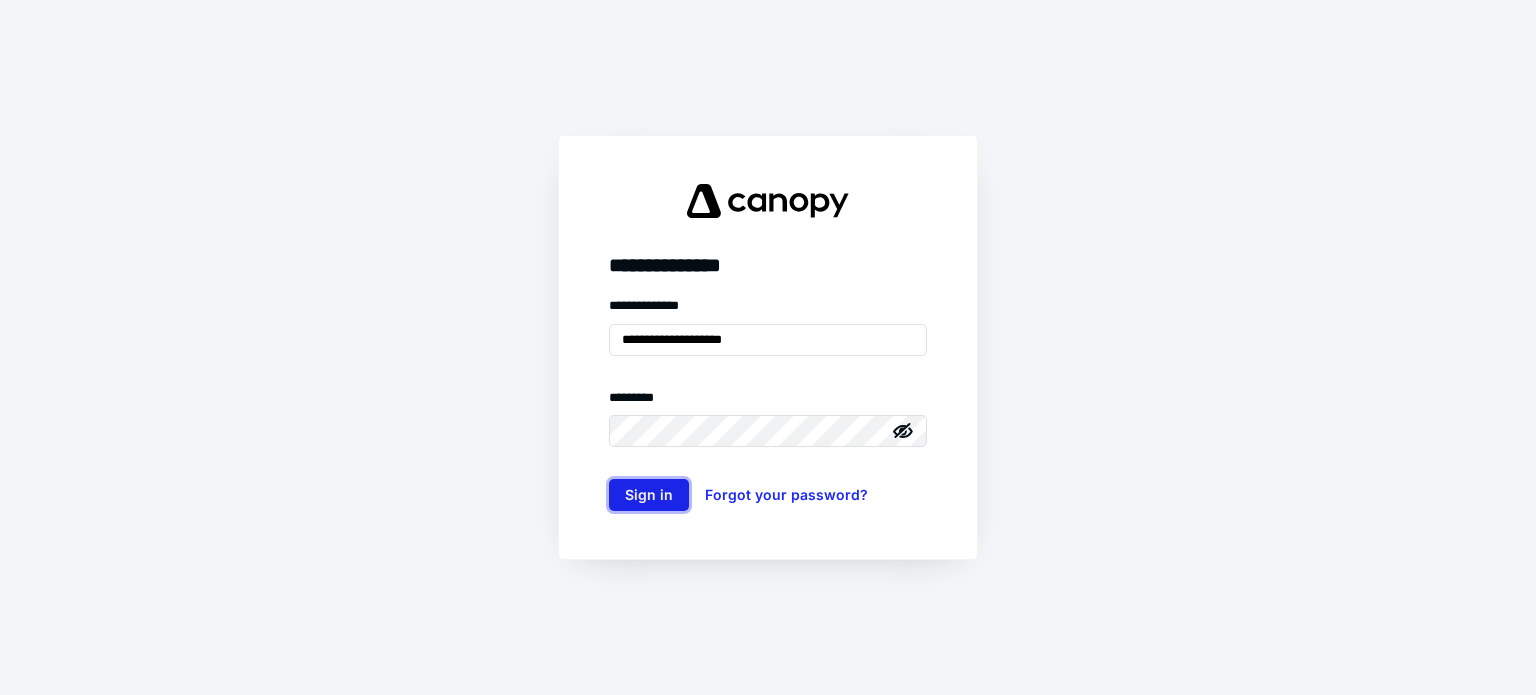 click on "Sign in" at bounding box center [649, 495] 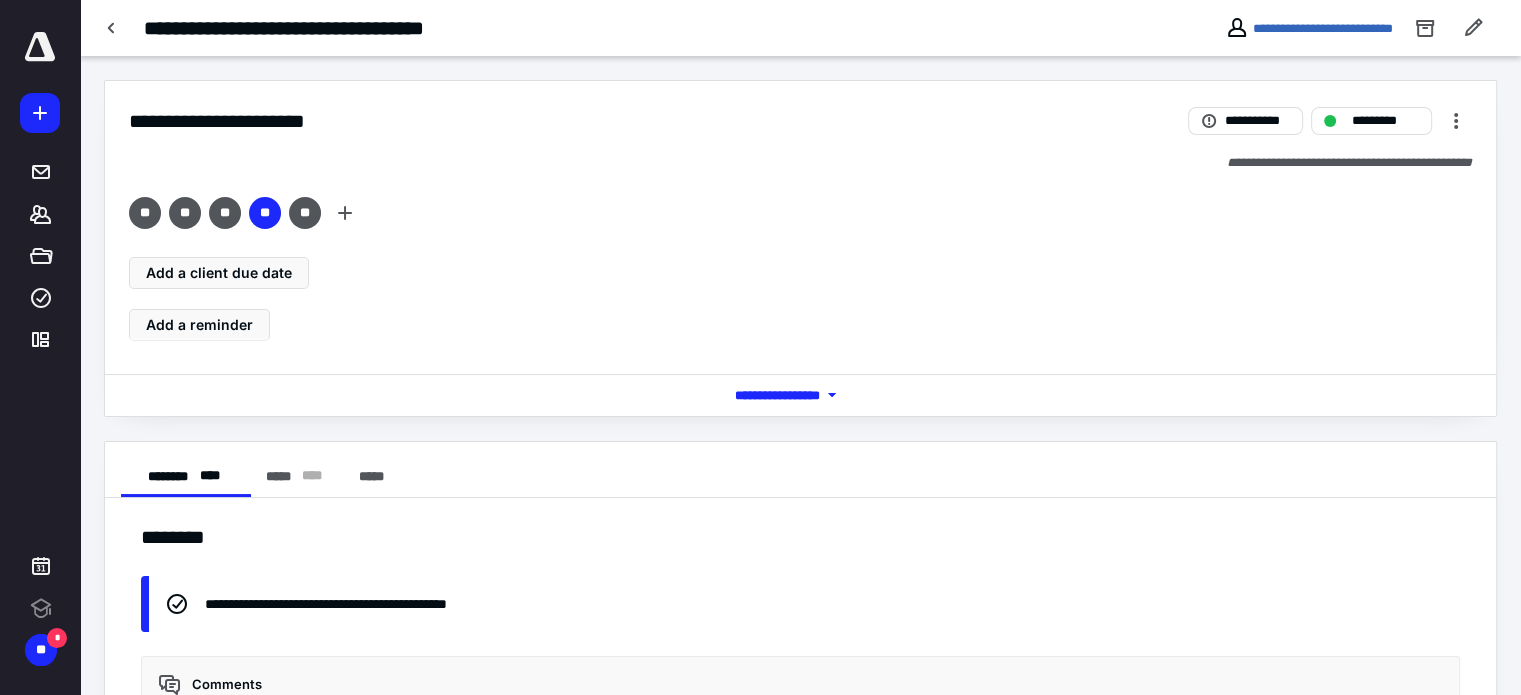 scroll, scrollTop: 13579, scrollLeft: 0, axis: vertical 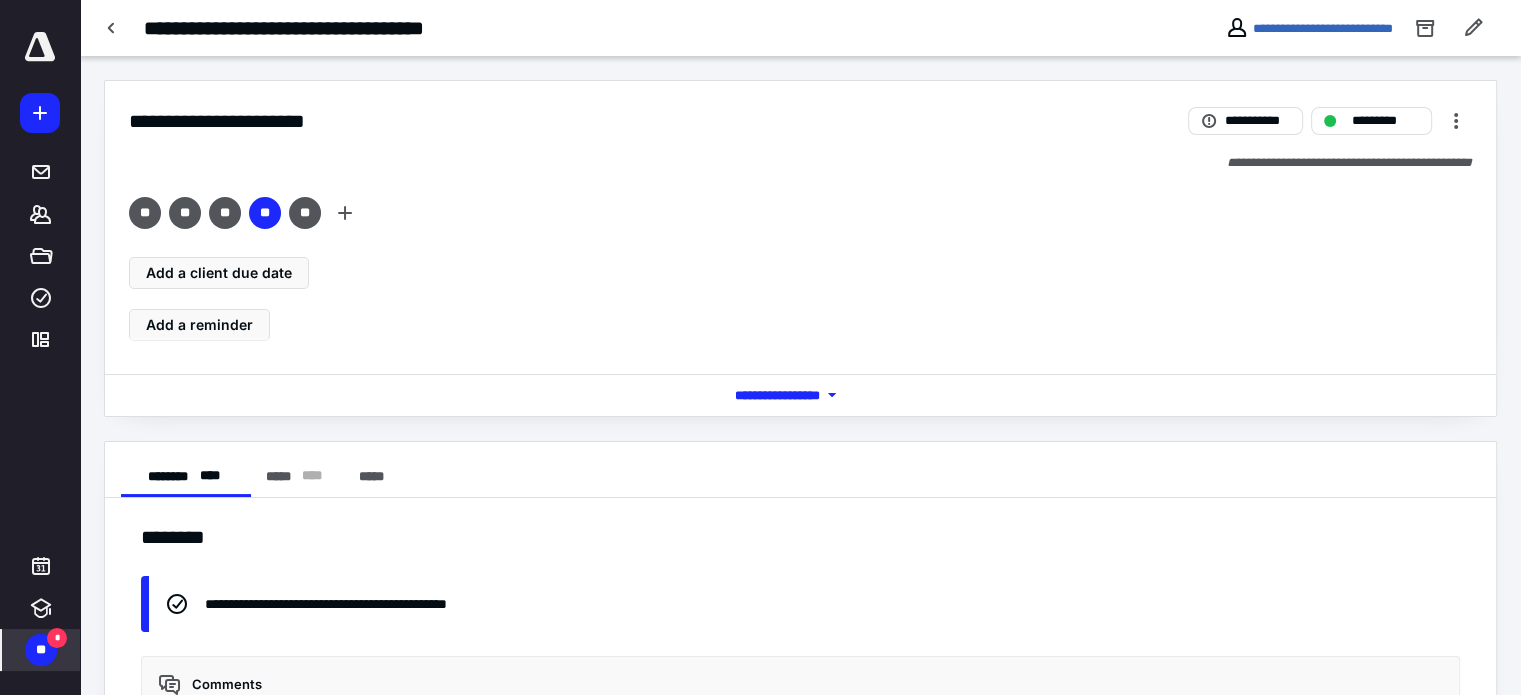 click on "** *" at bounding box center [41, 650] 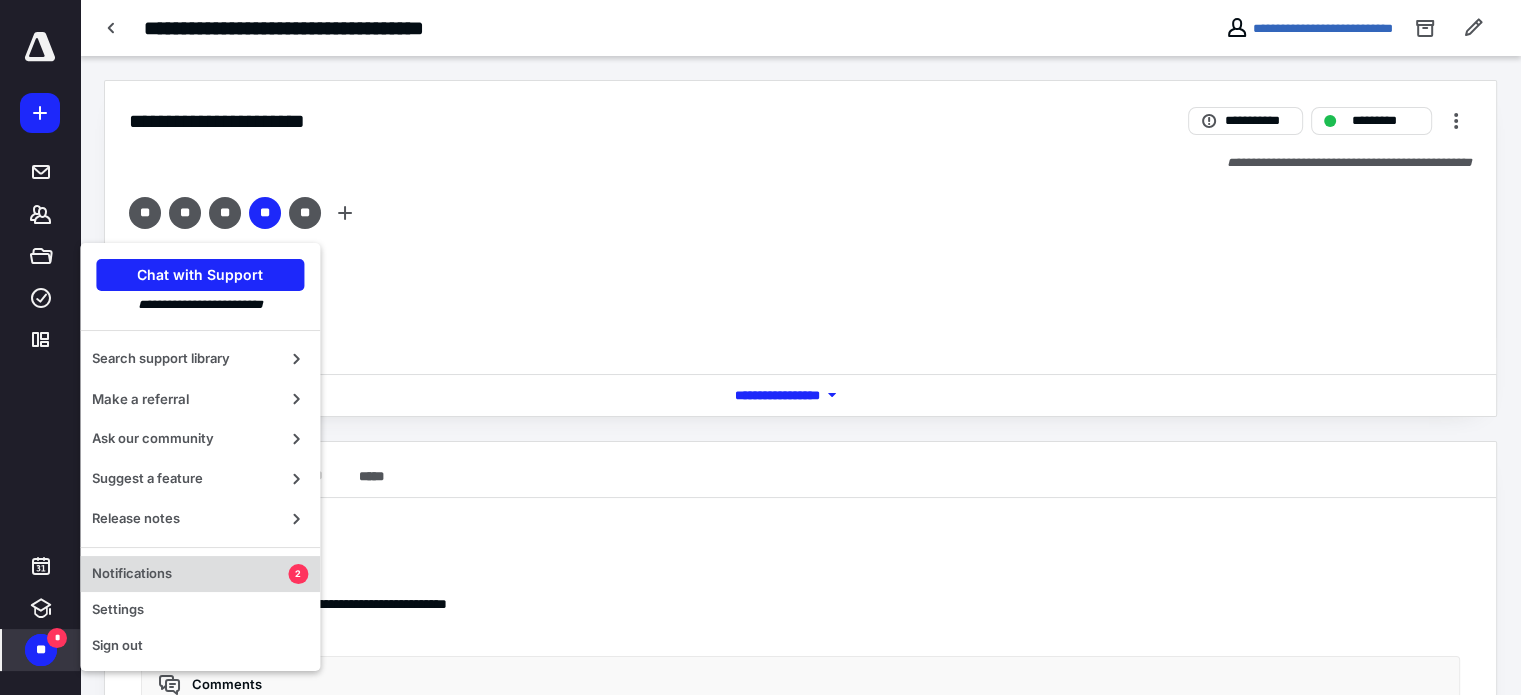 click on "Notifications" at bounding box center [190, 574] 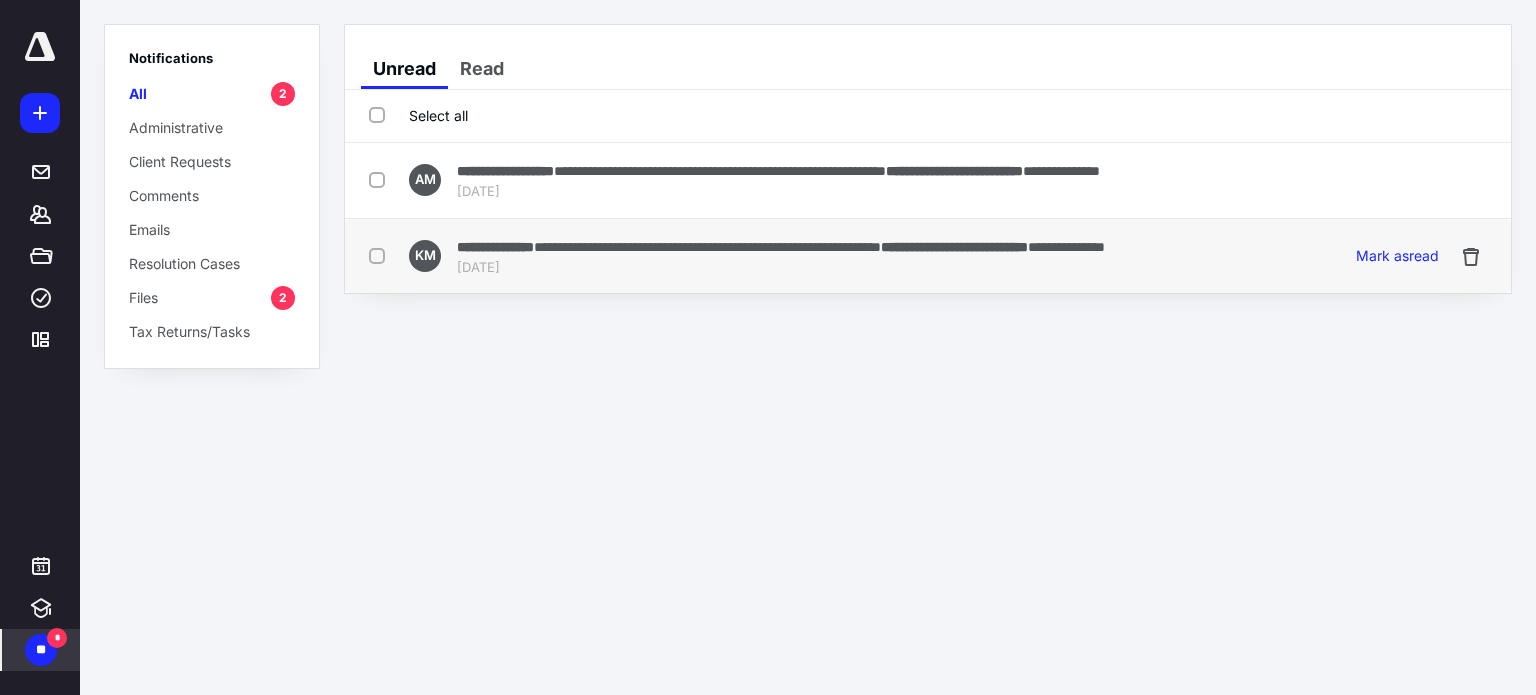 click on "**********" at bounding box center (1066, 247) 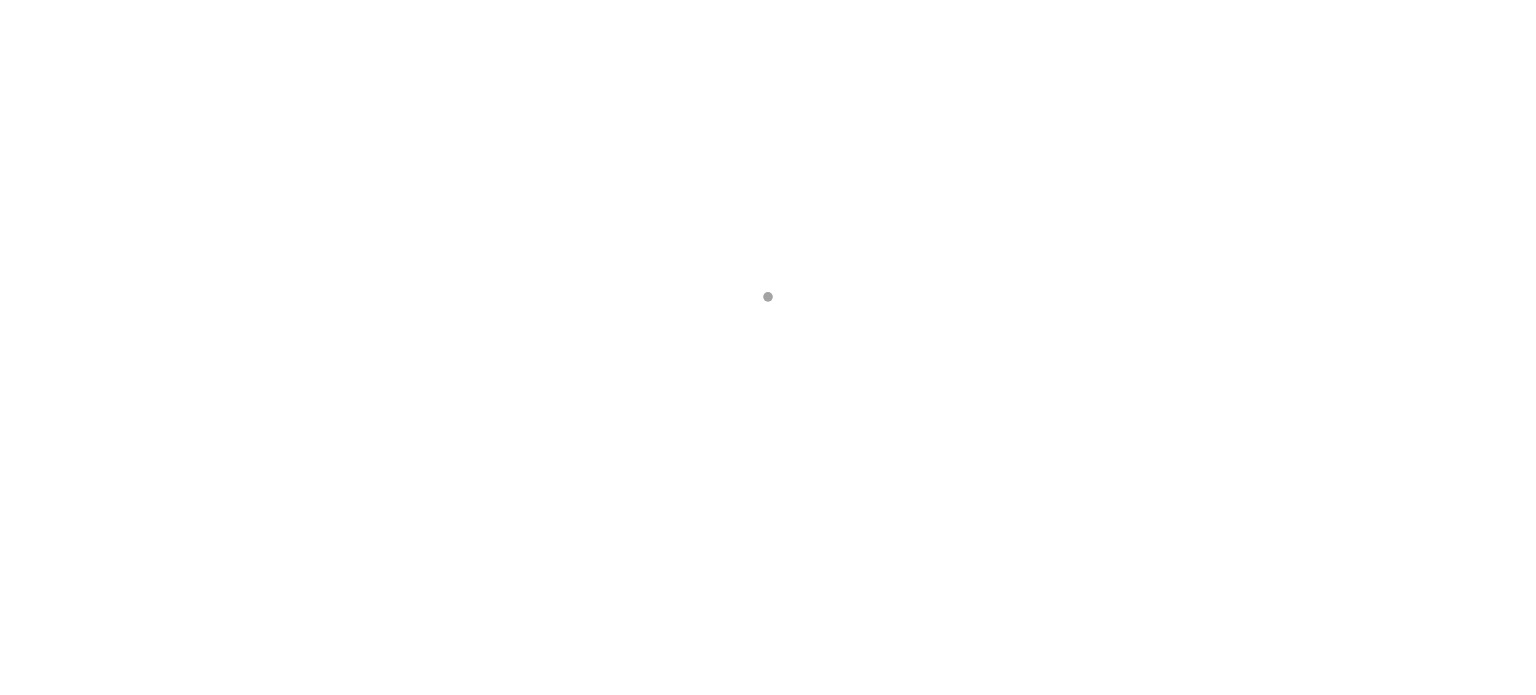scroll, scrollTop: 0, scrollLeft: 0, axis: both 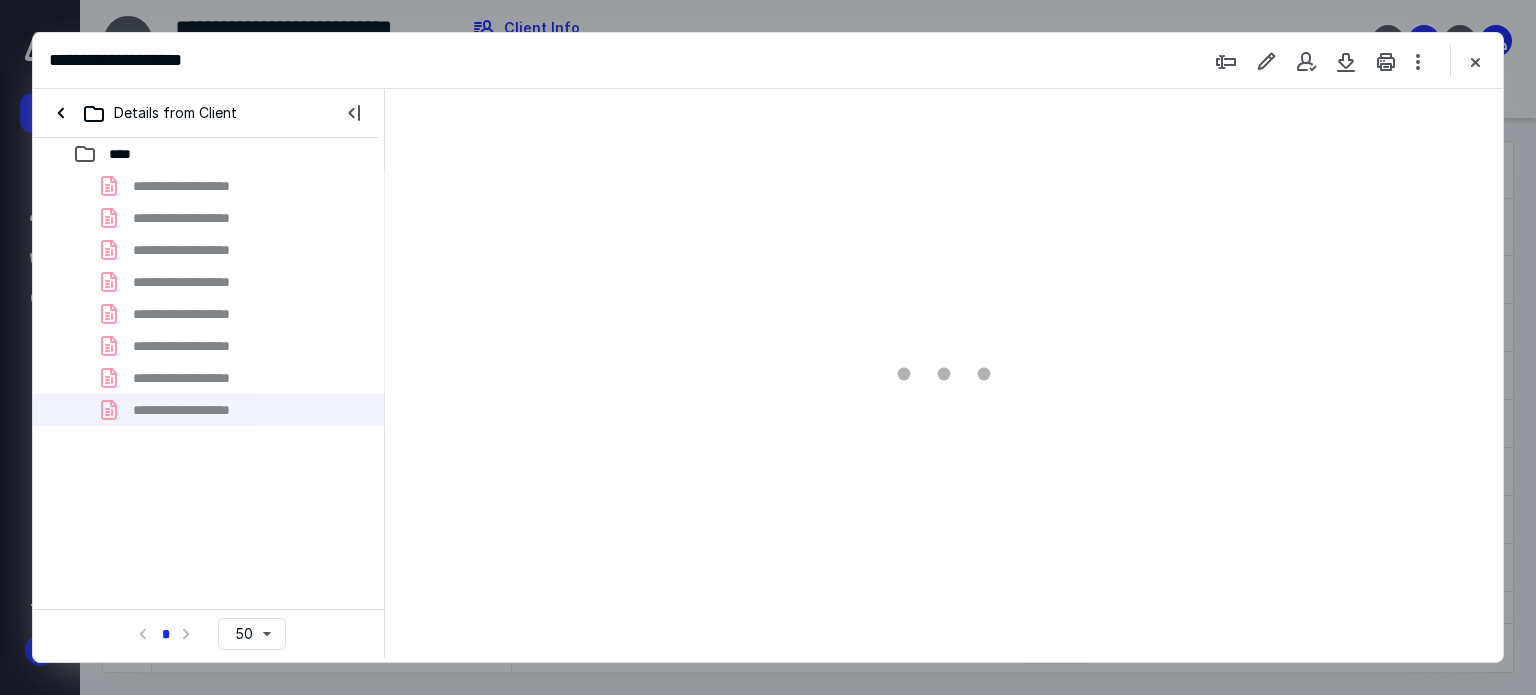type on "59" 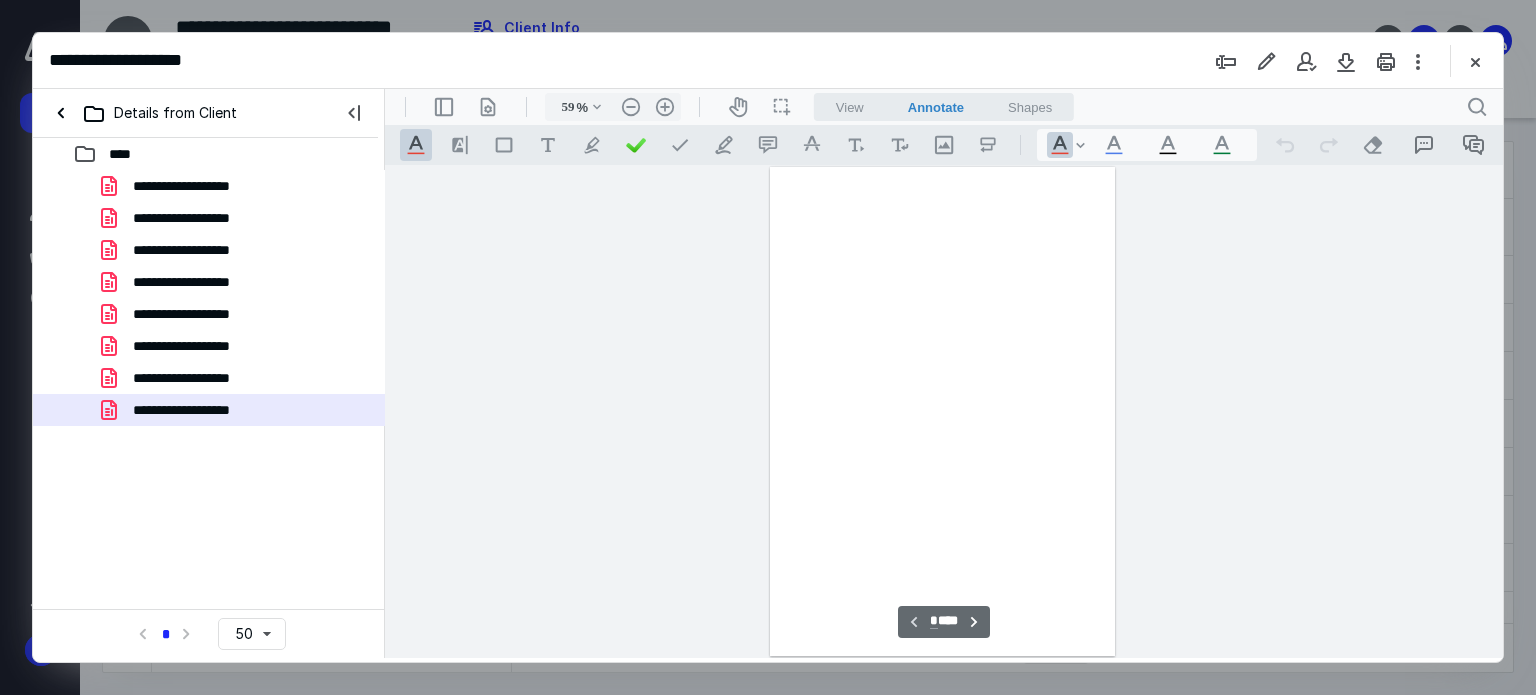 scroll, scrollTop: 78, scrollLeft: 0, axis: vertical 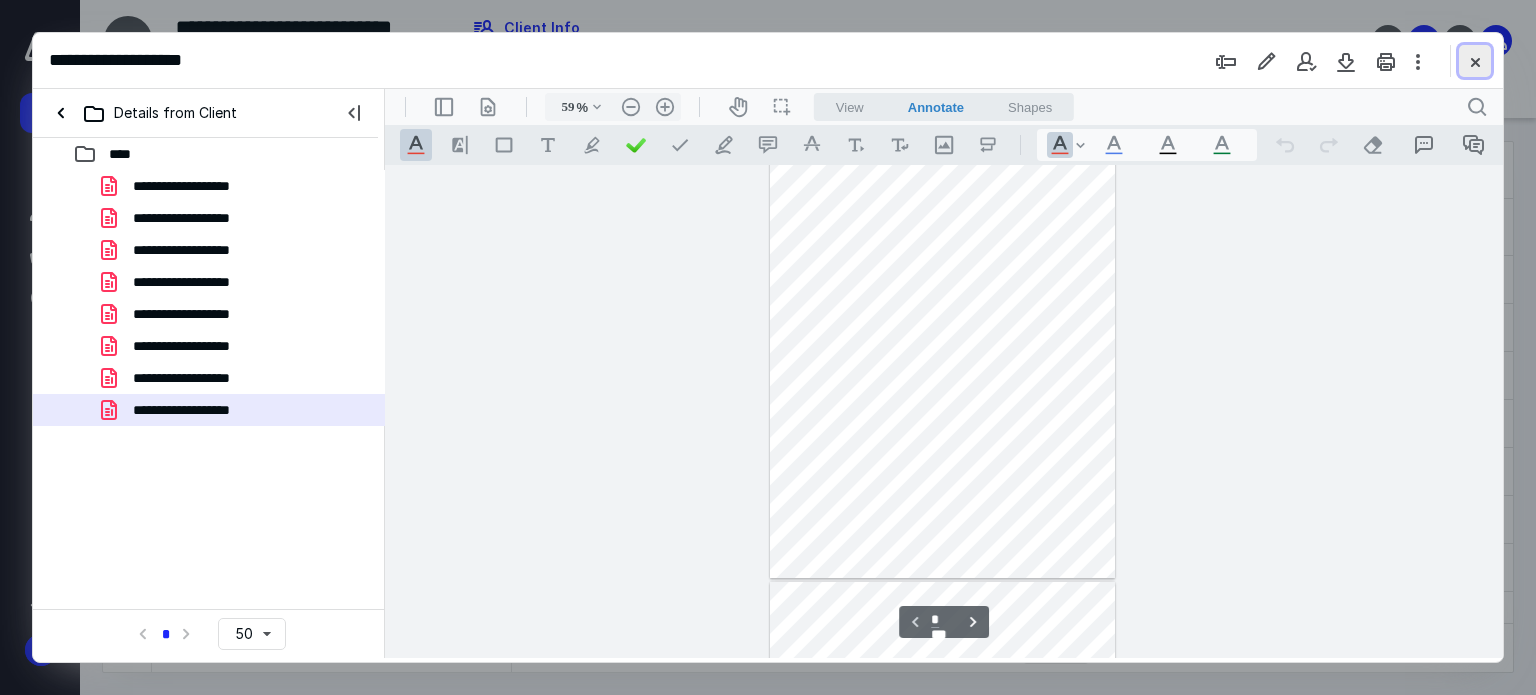 click at bounding box center [1475, 61] 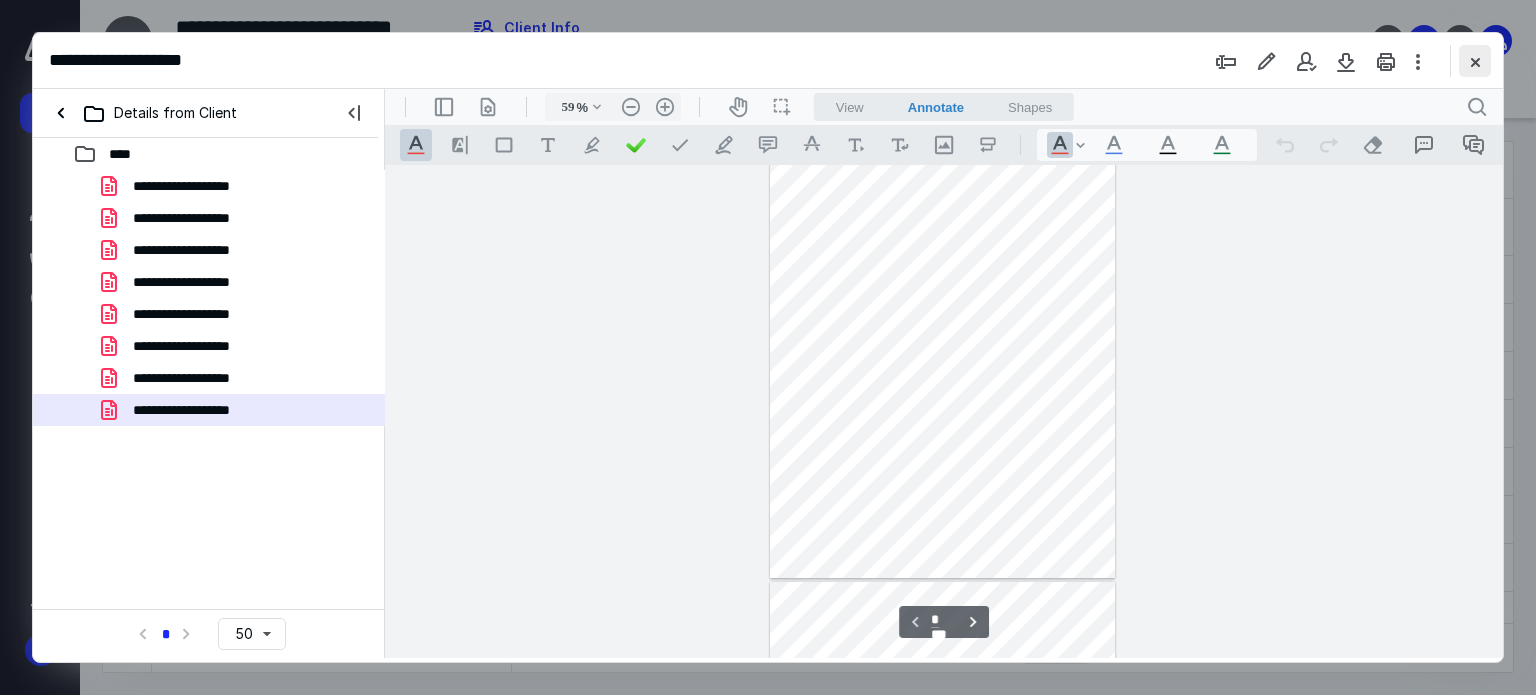 checkbox on "false" 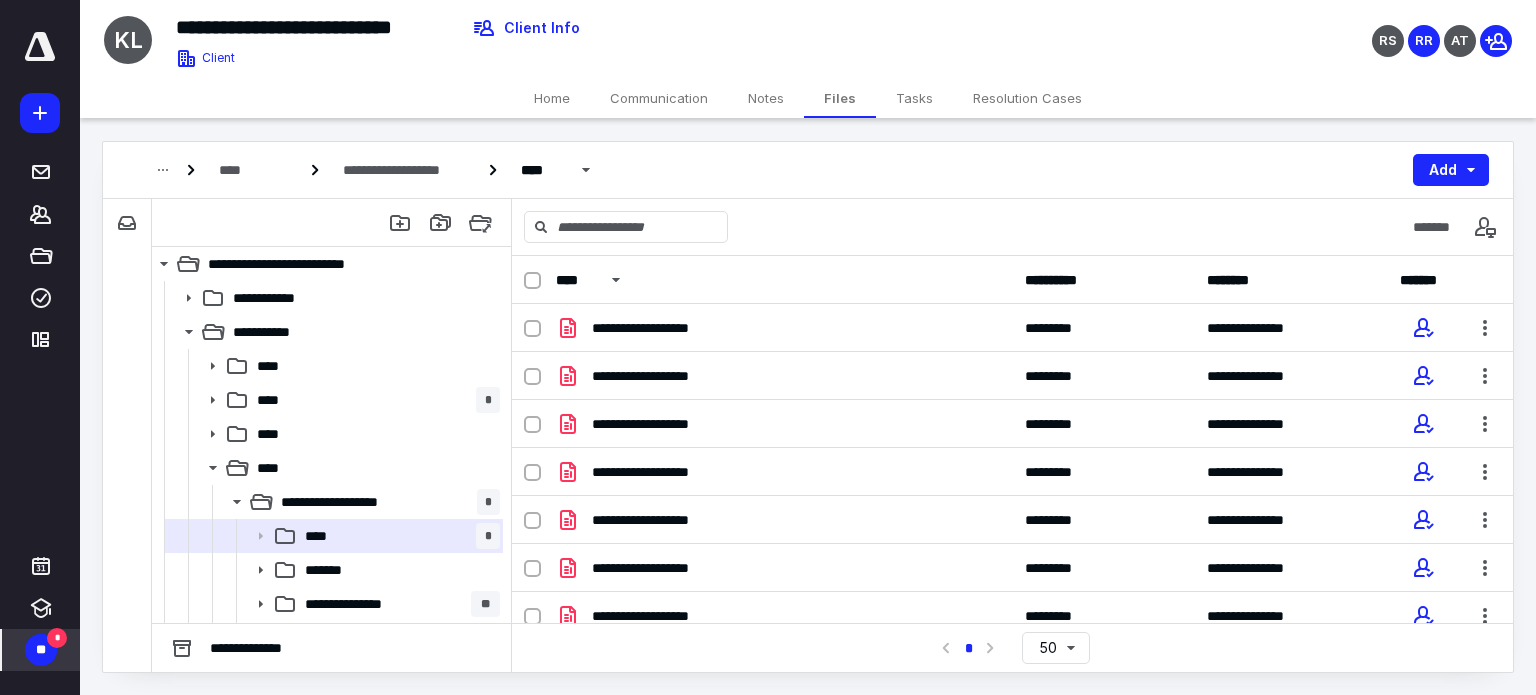 click on "**" at bounding box center [41, 650] 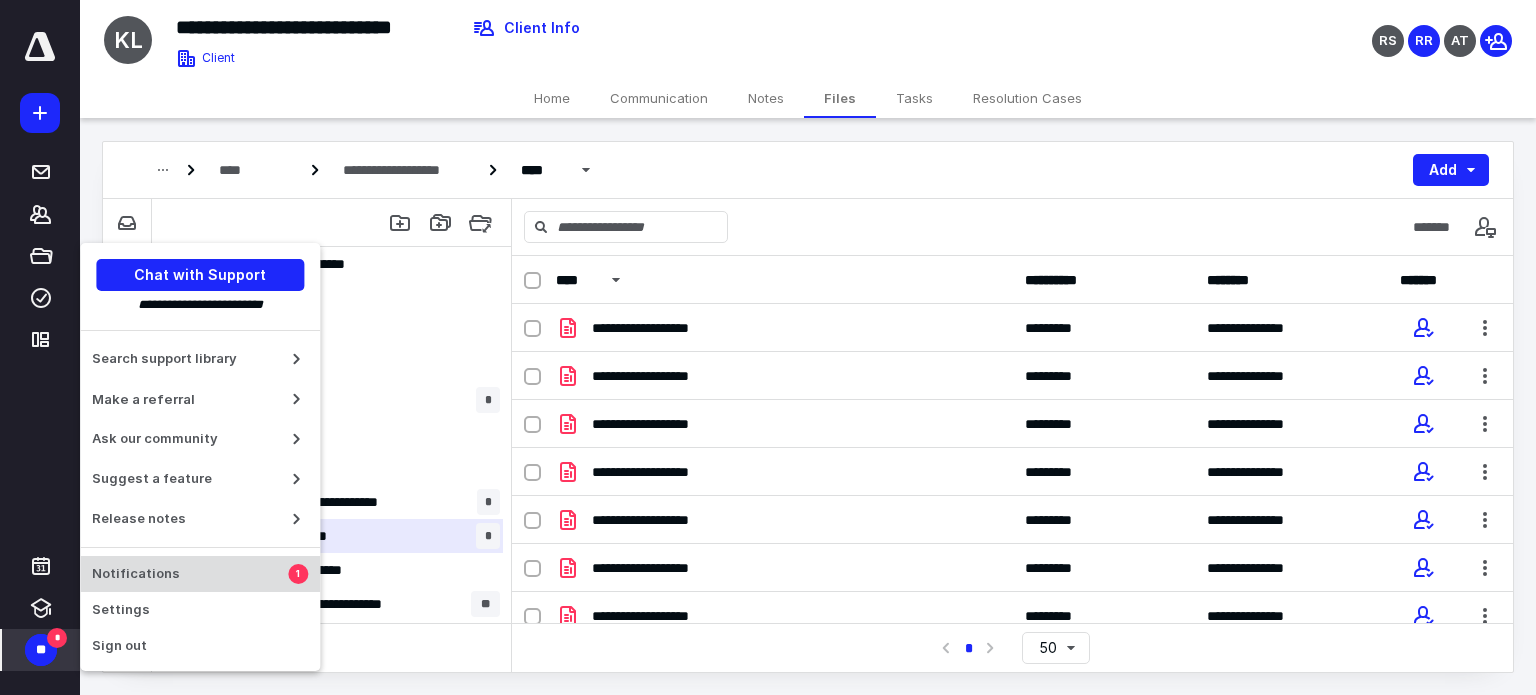click on "Notifications" at bounding box center [190, 574] 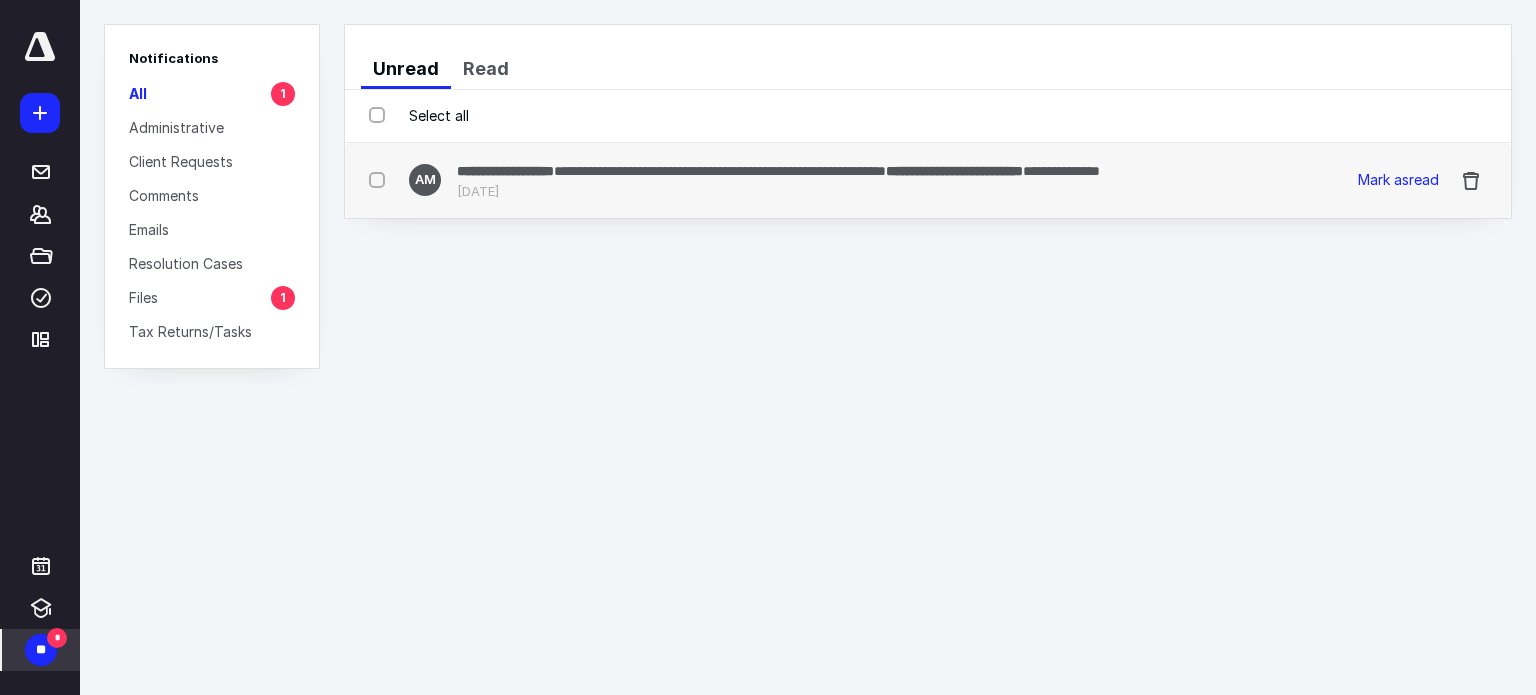 click on "**********" at bounding box center [720, 171] 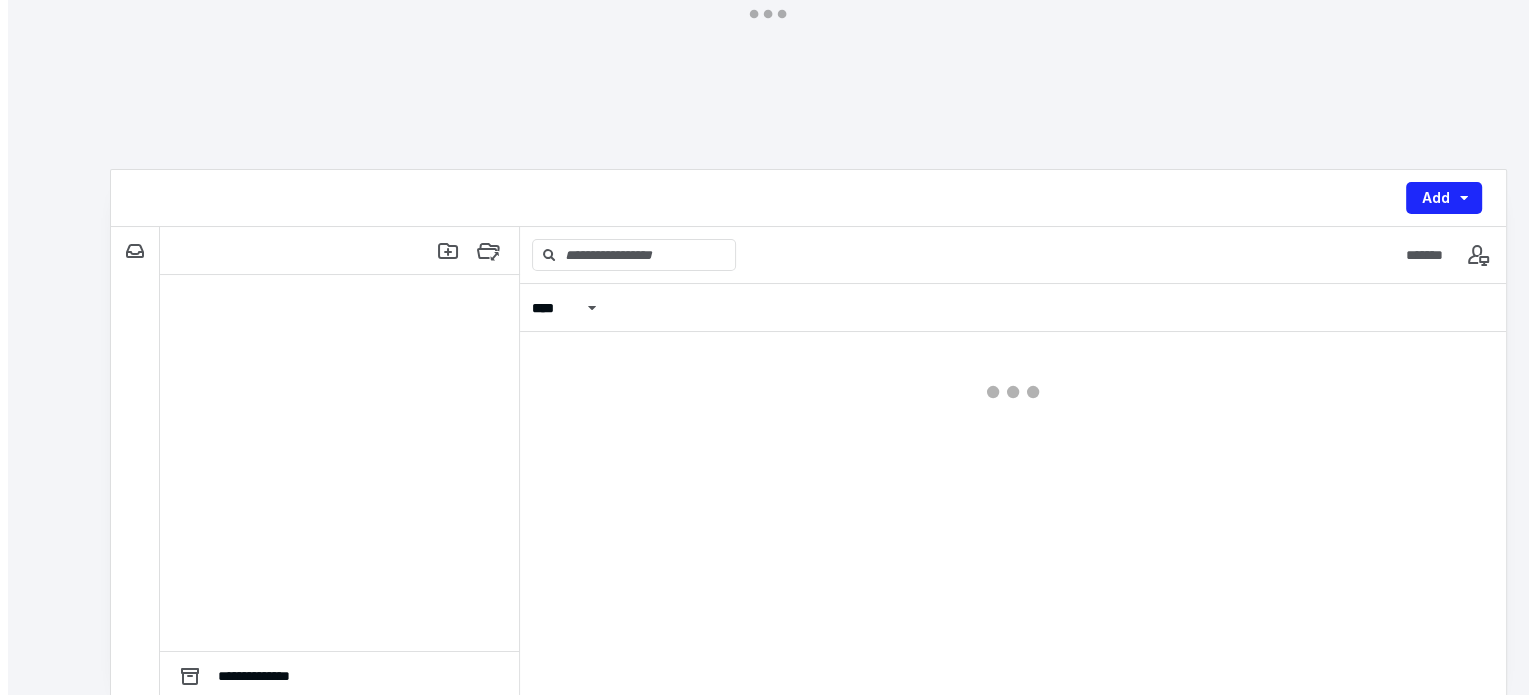 scroll, scrollTop: 0, scrollLeft: 0, axis: both 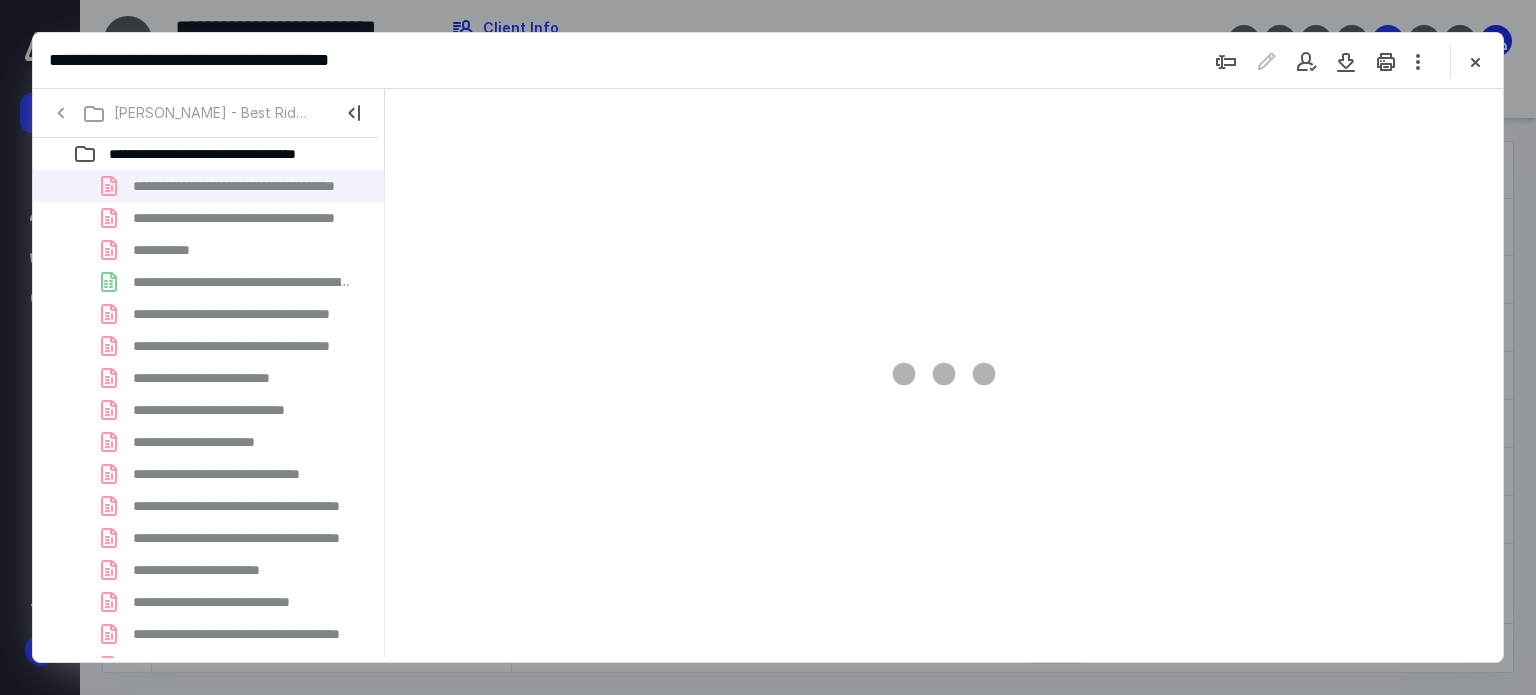 type on "62" 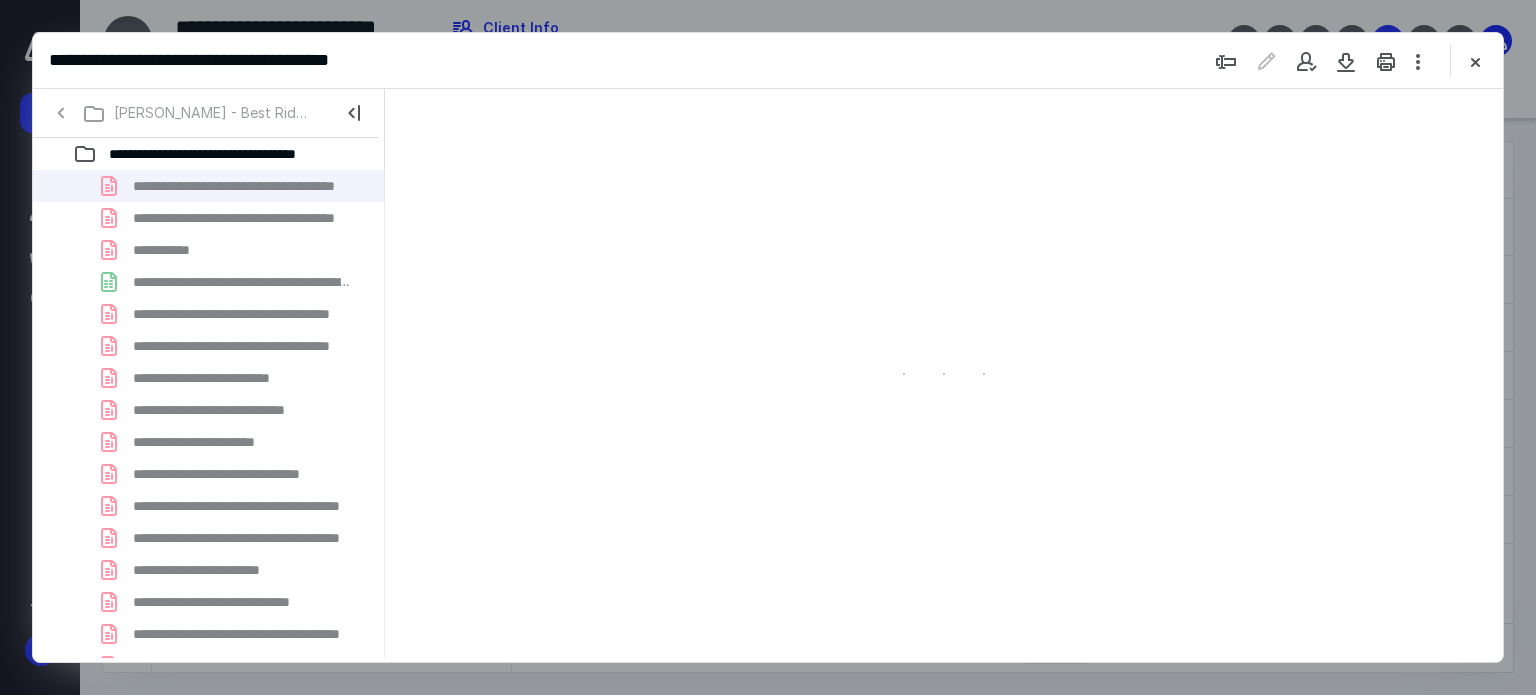 scroll, scrollTop: 78, scrollLeft: 0, axis: vertical 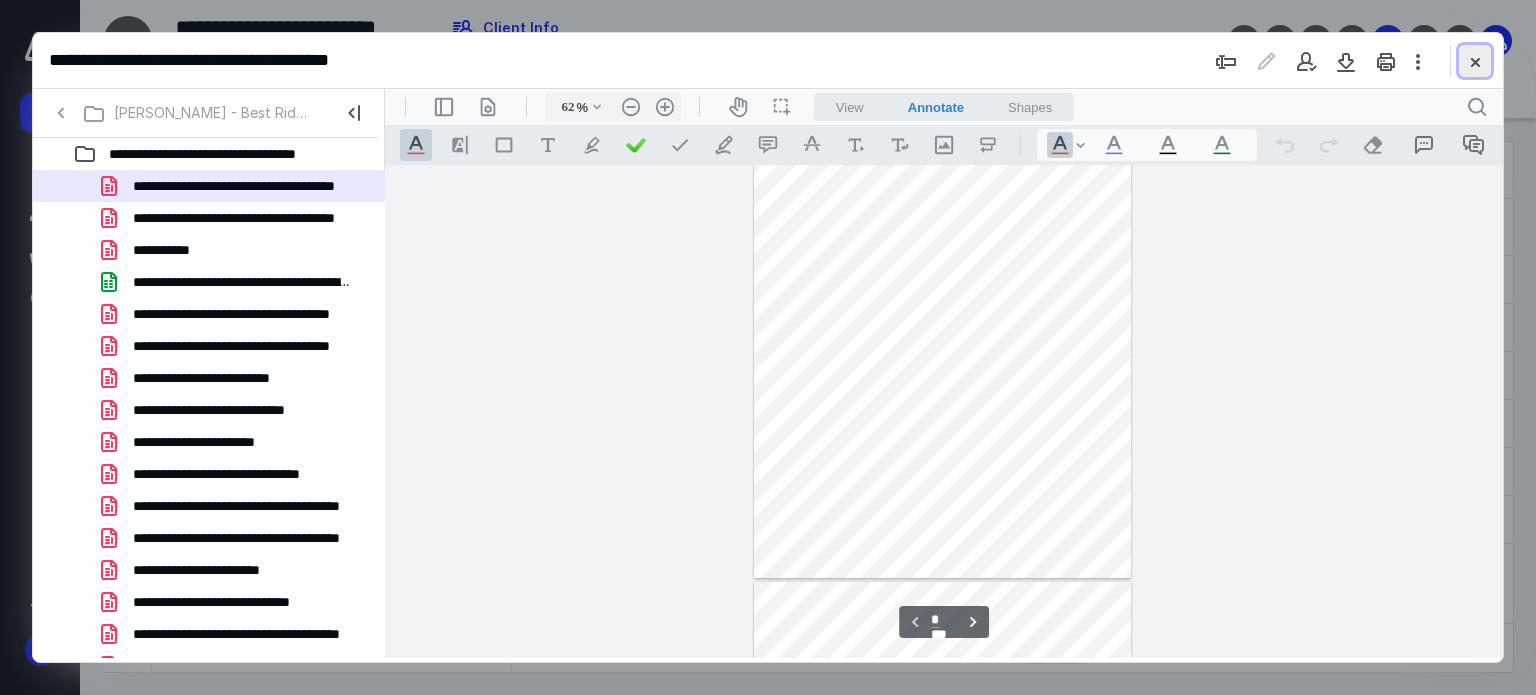 click at bounding box center (1475, 61) 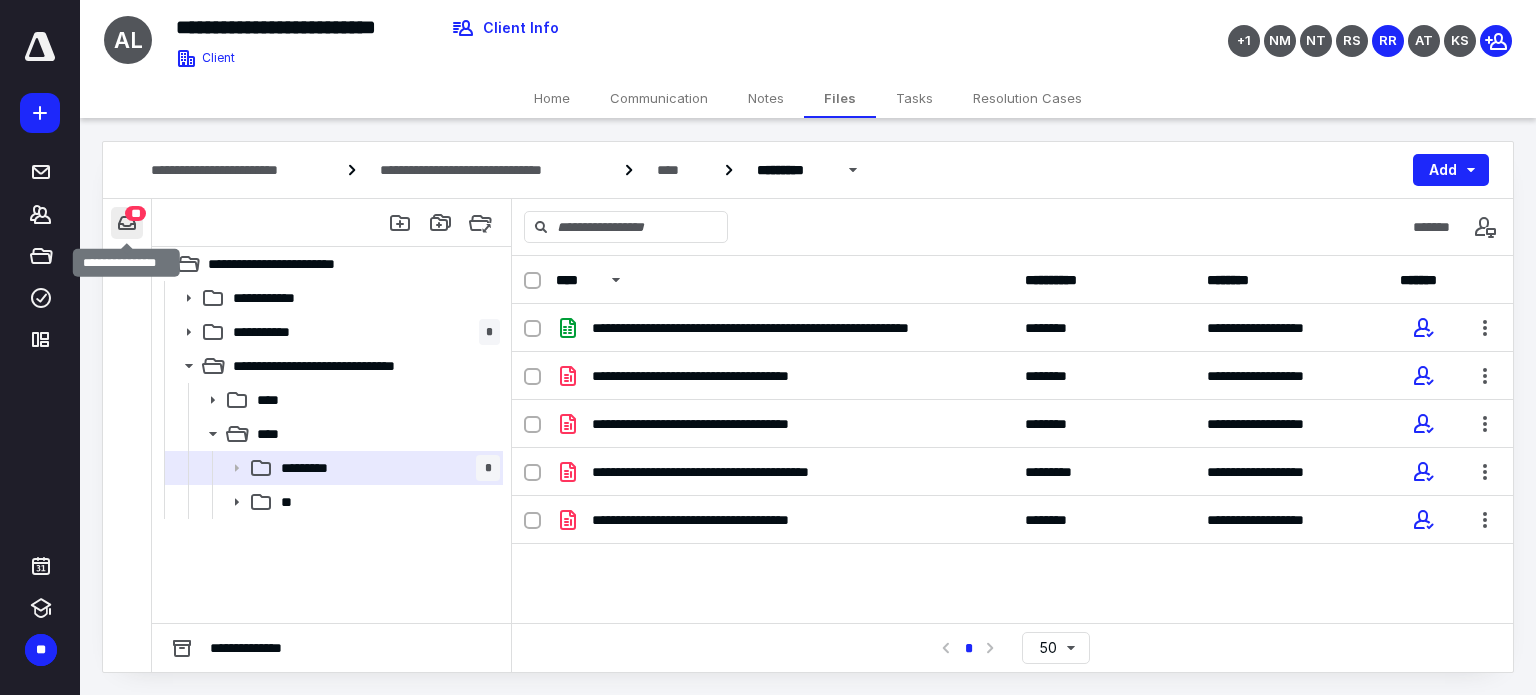 click at bounding box center [127, 223] 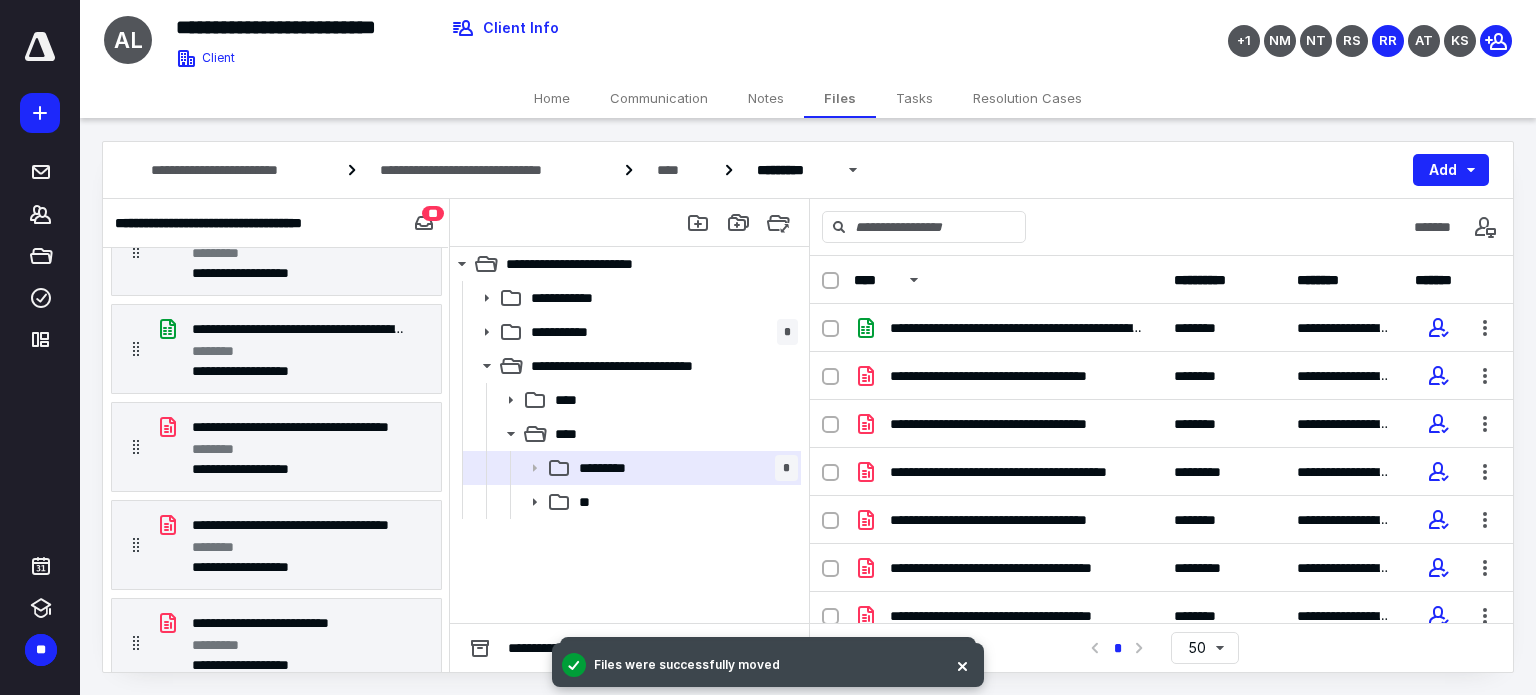 scroll, scrollTop: 124, scrollLeft: 0, axis: vertical 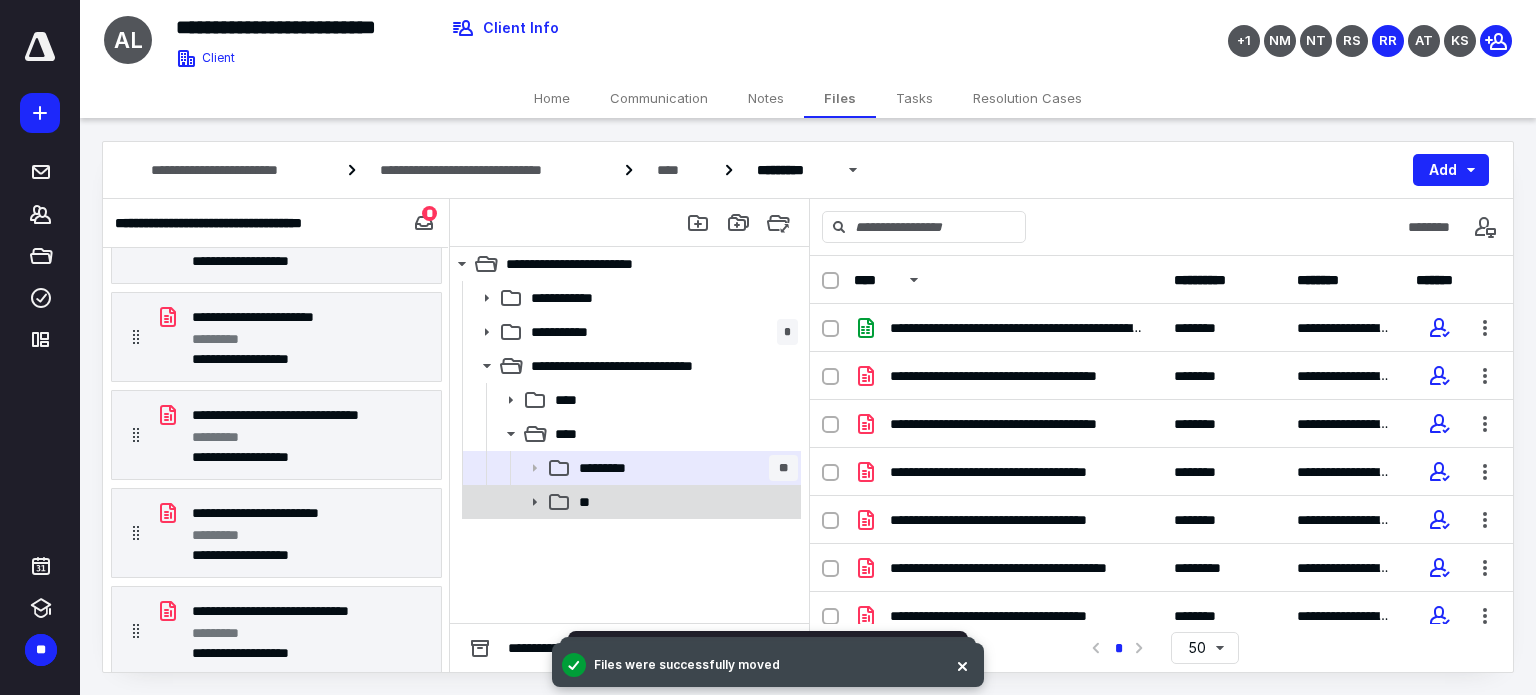 click on "**" at bounding box center [684, 502] 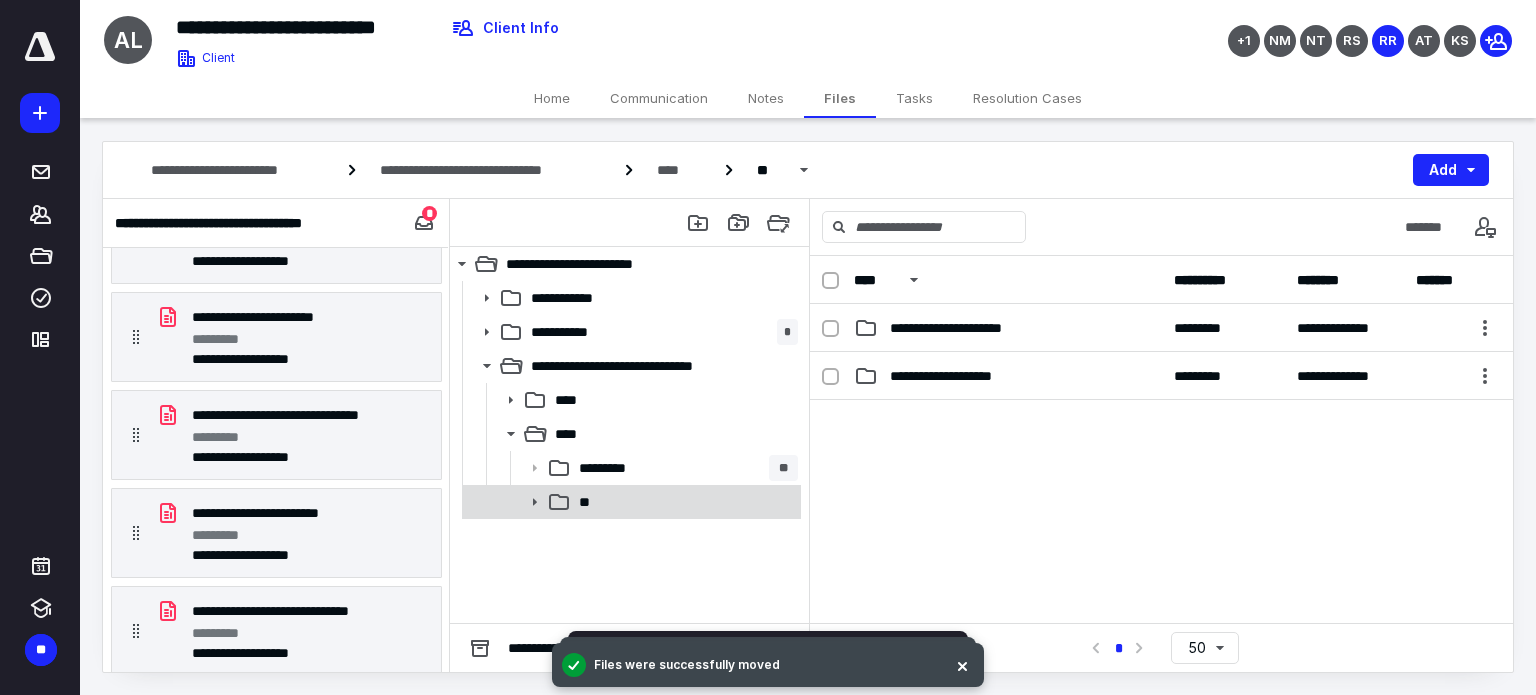 click on "**" at bounding box center [684, 502] 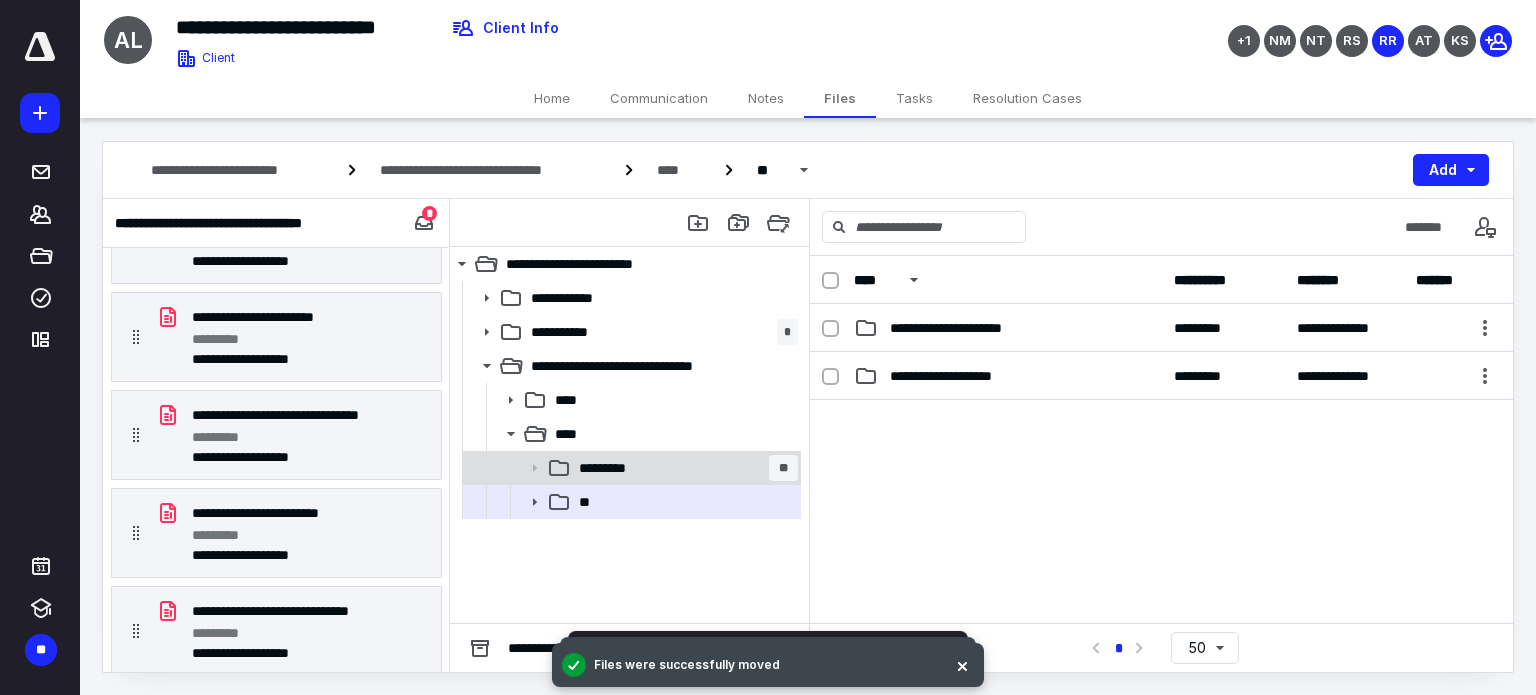 click on "********* **" at bounding box center [630, 468] 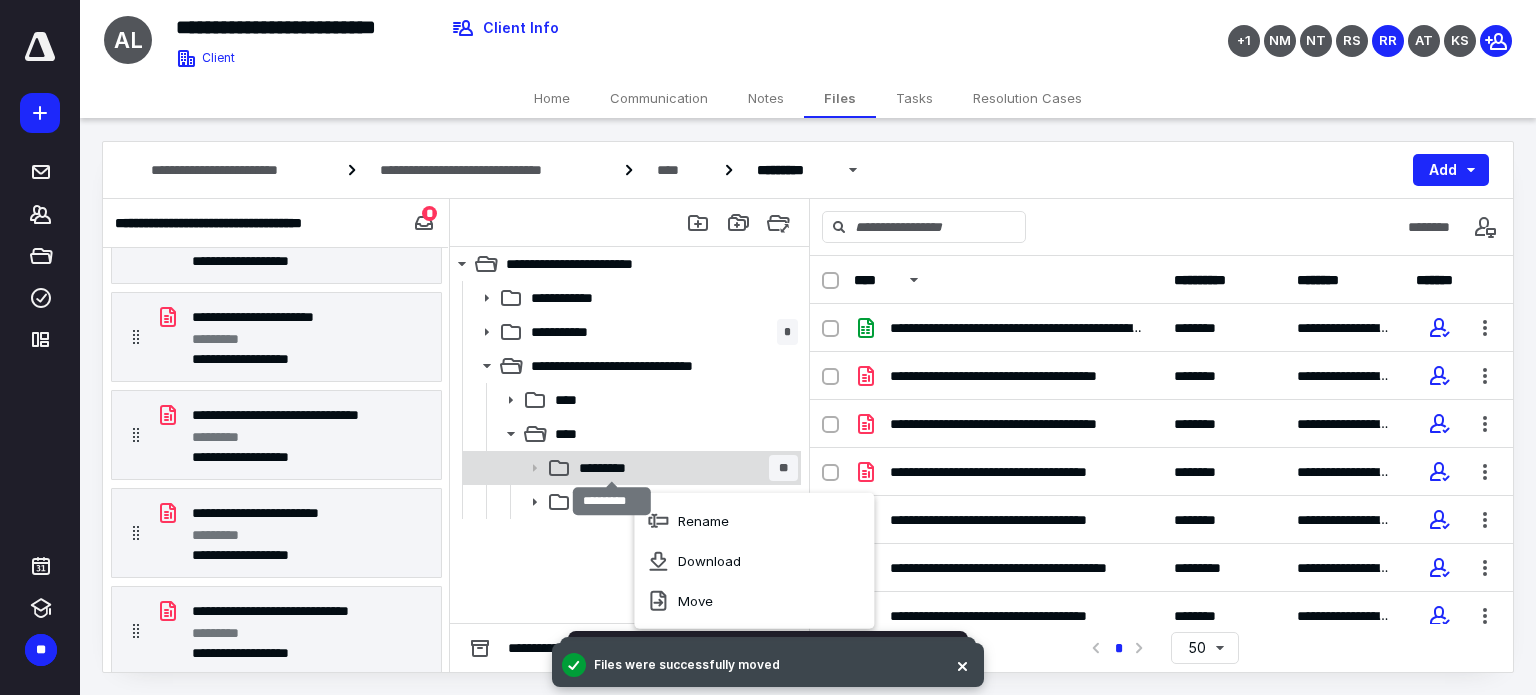 click on "*********" at bounding box center [612, 468] 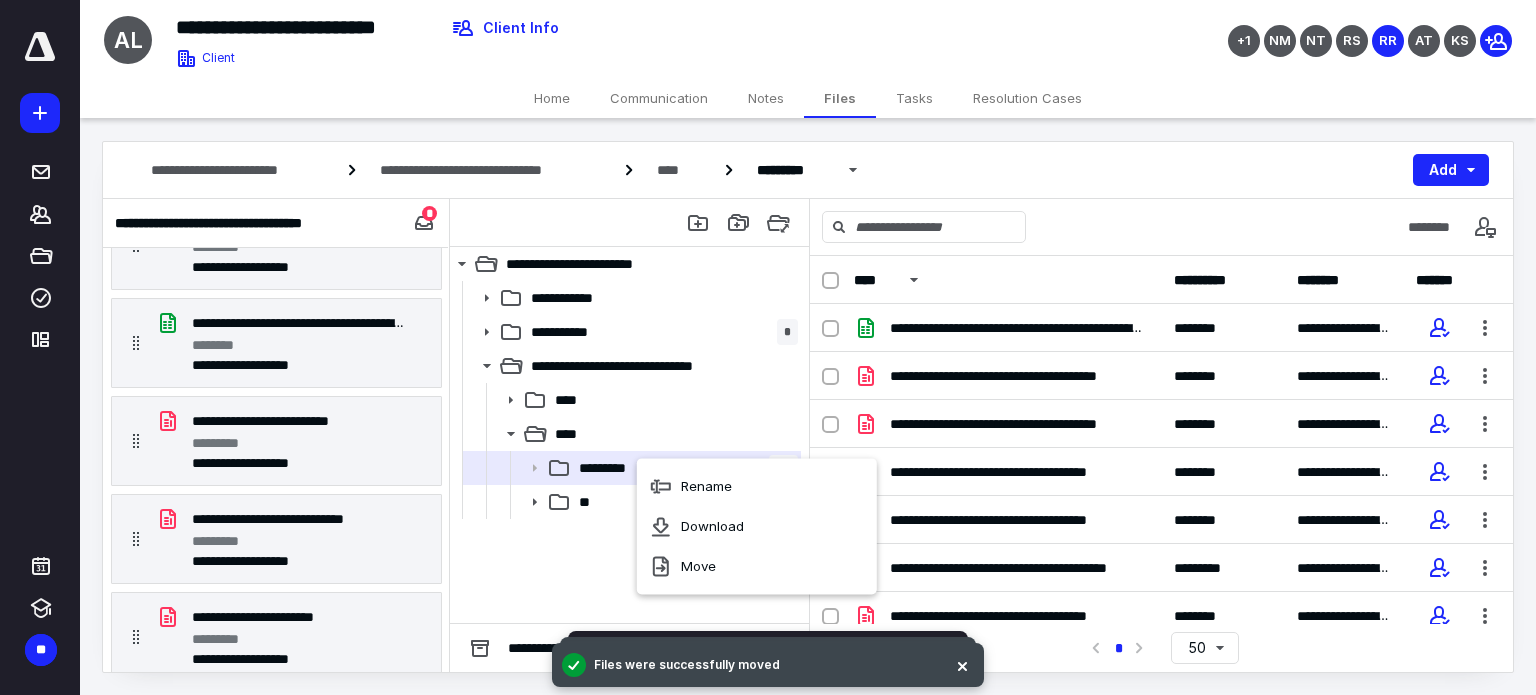 scroll, scrollTop: 0, scrollLeft: 0, axis: both 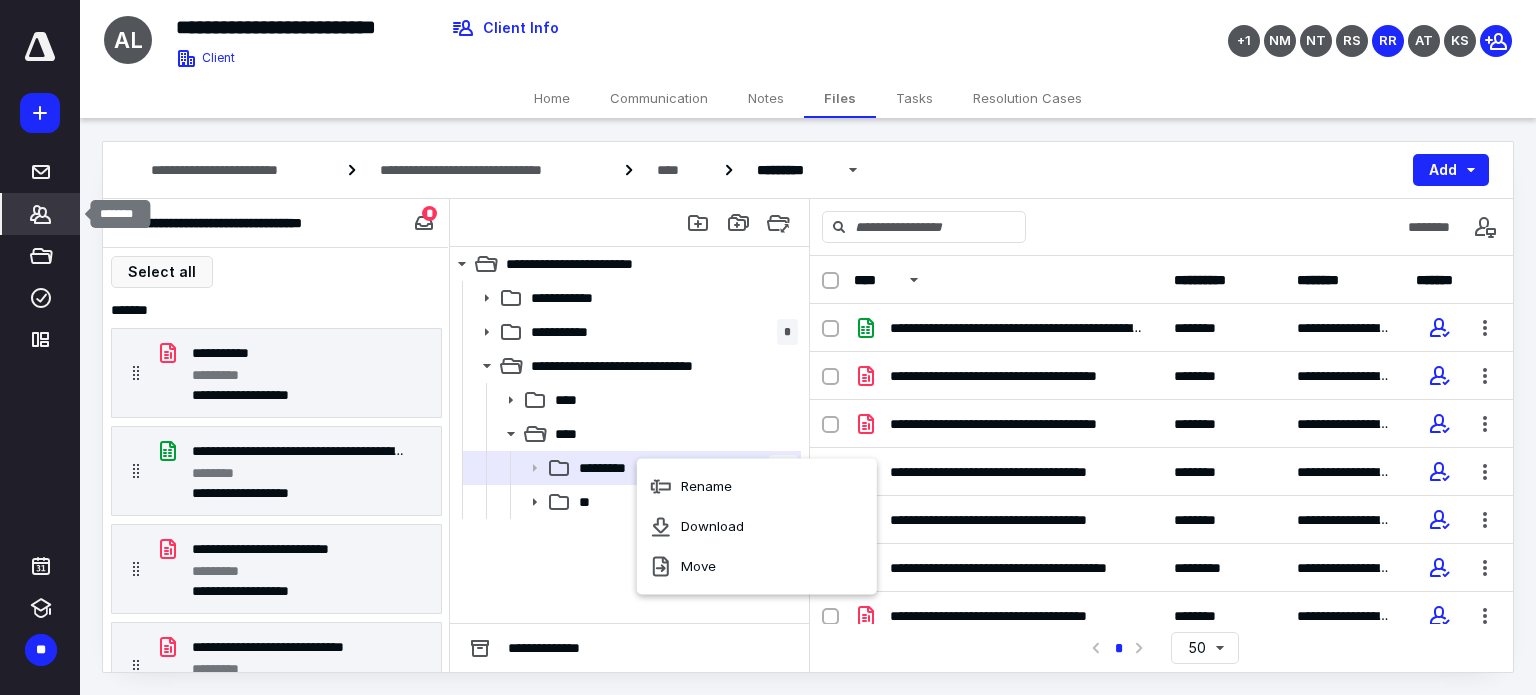 click 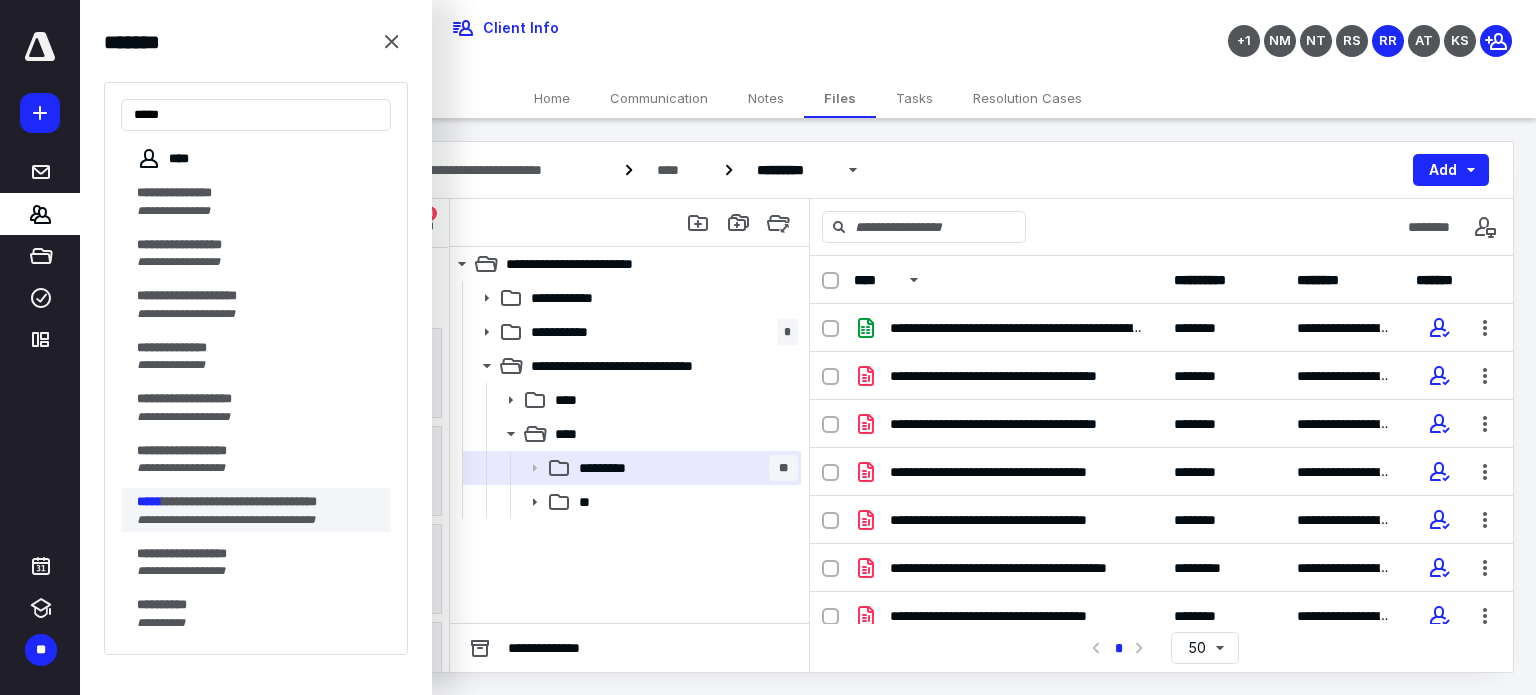 type on "*****" 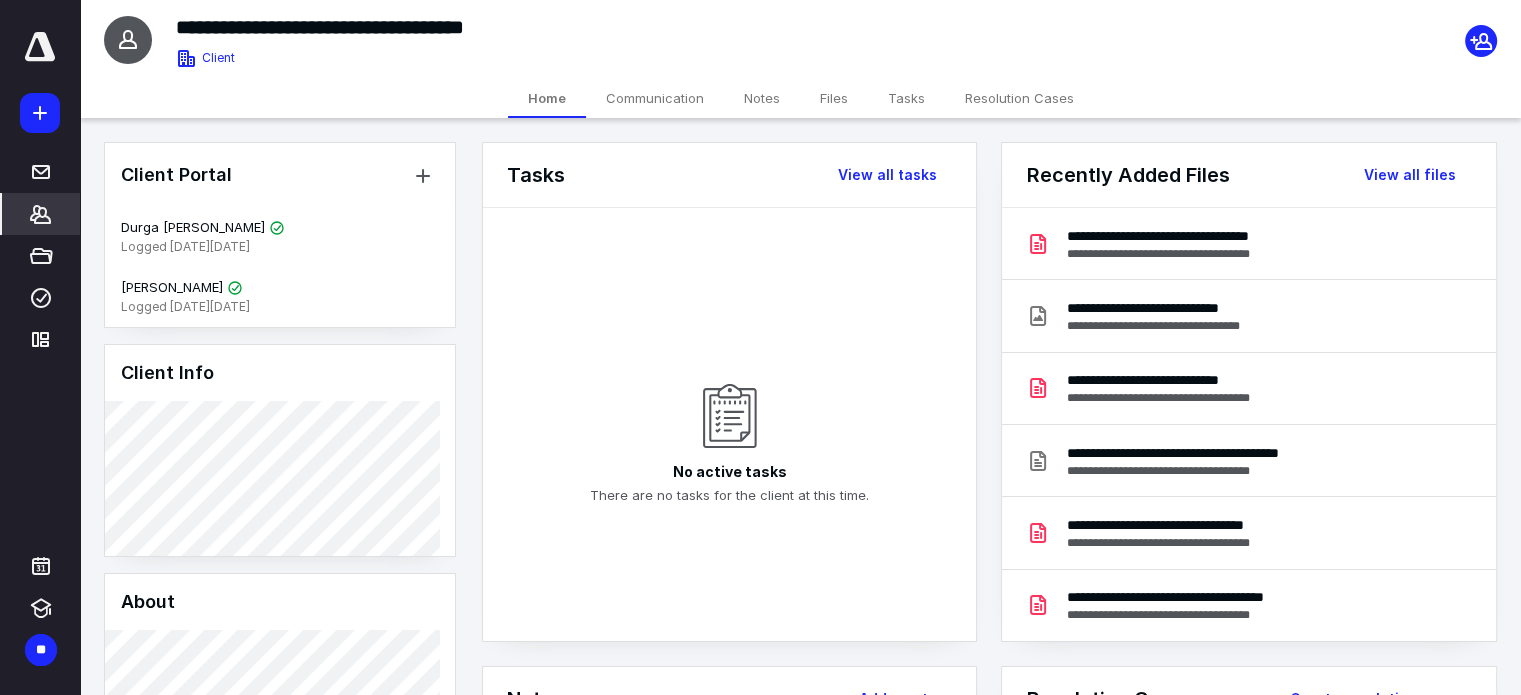 click on "Files" at bounding box center (834, 98) 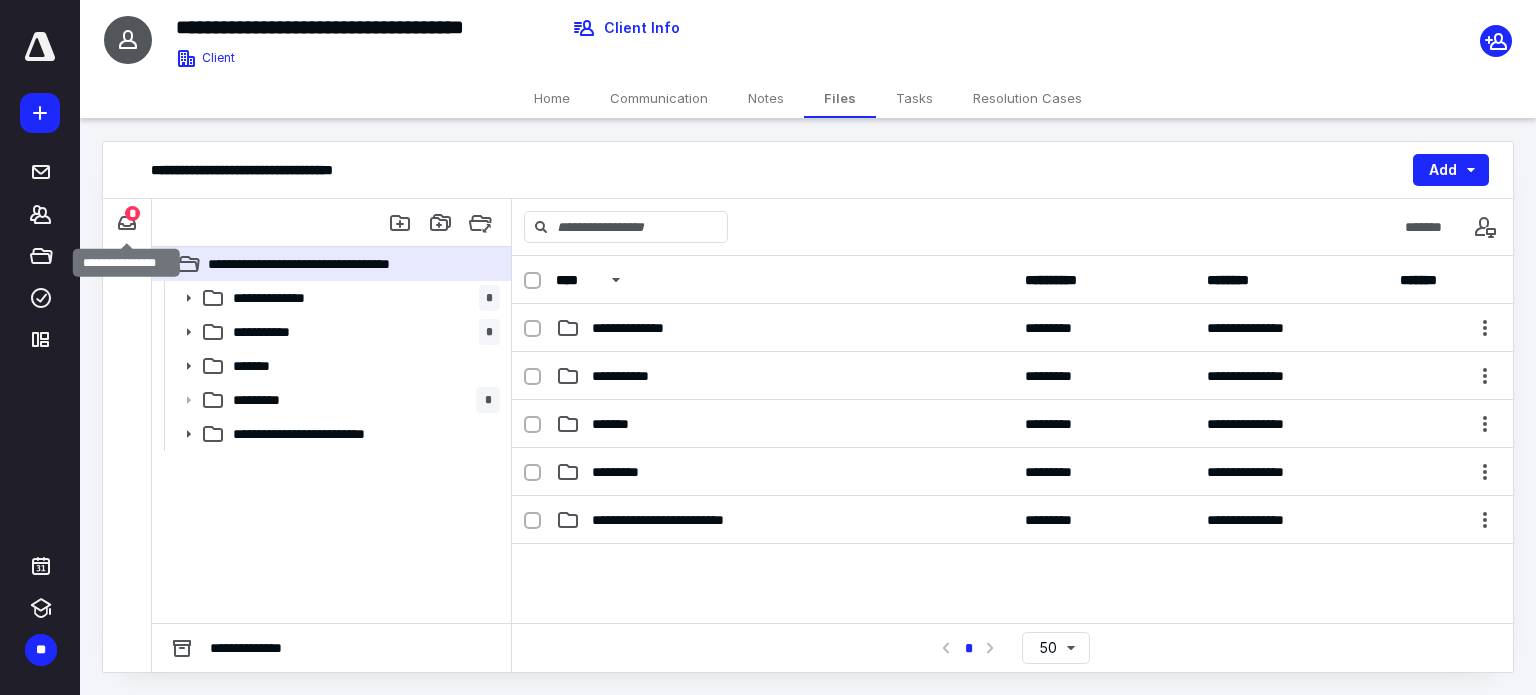 click on "*" at bounding box center (132, 213) 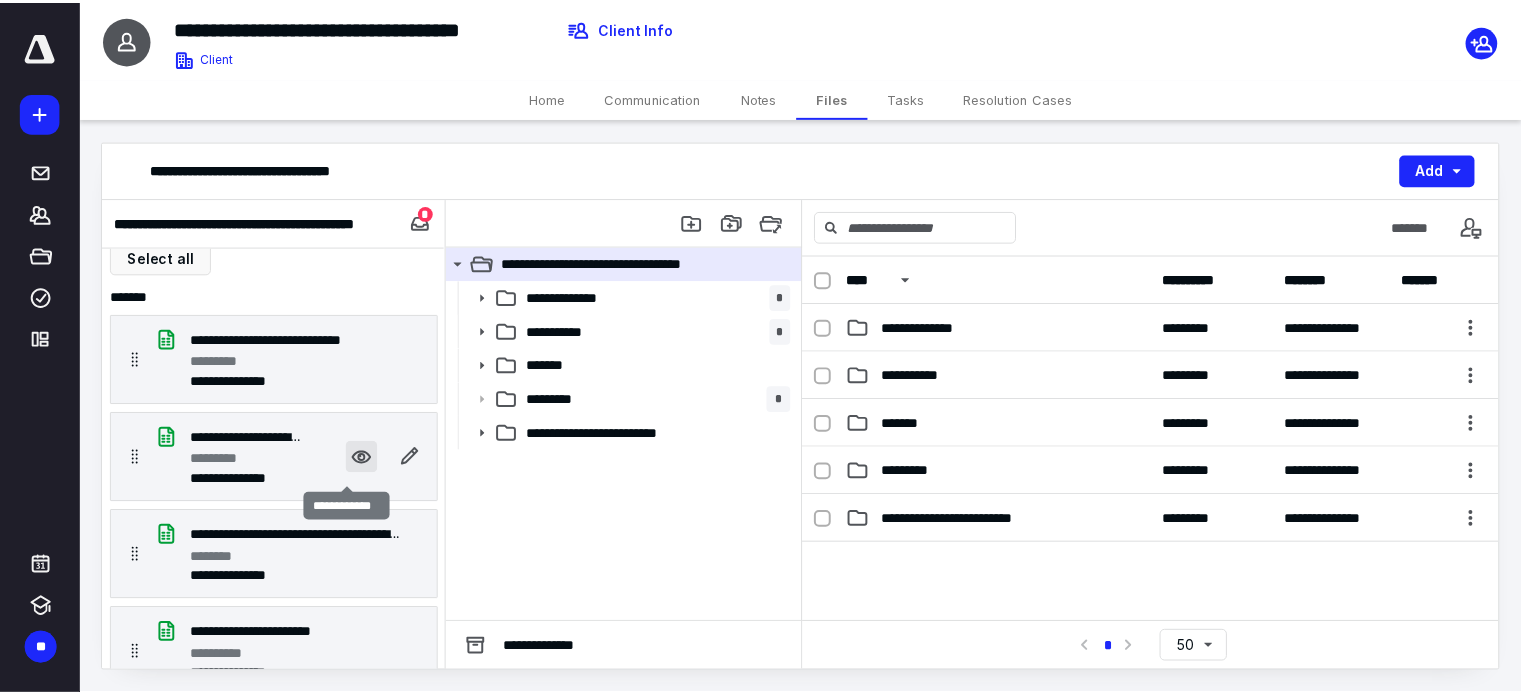 scroll, scrollTop: 36, scrollLeft: 0, axis: vertical 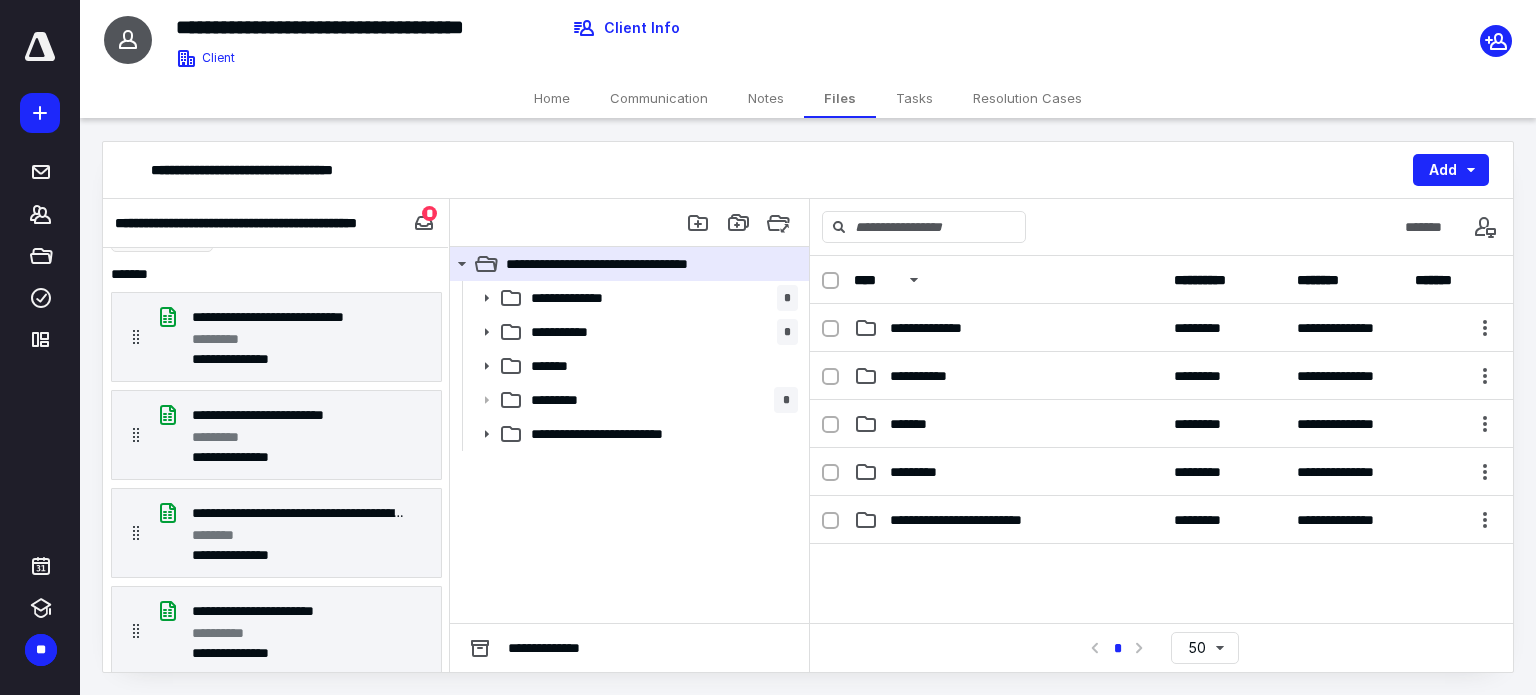 click on "Tasks" at bounding box center (914, 98) 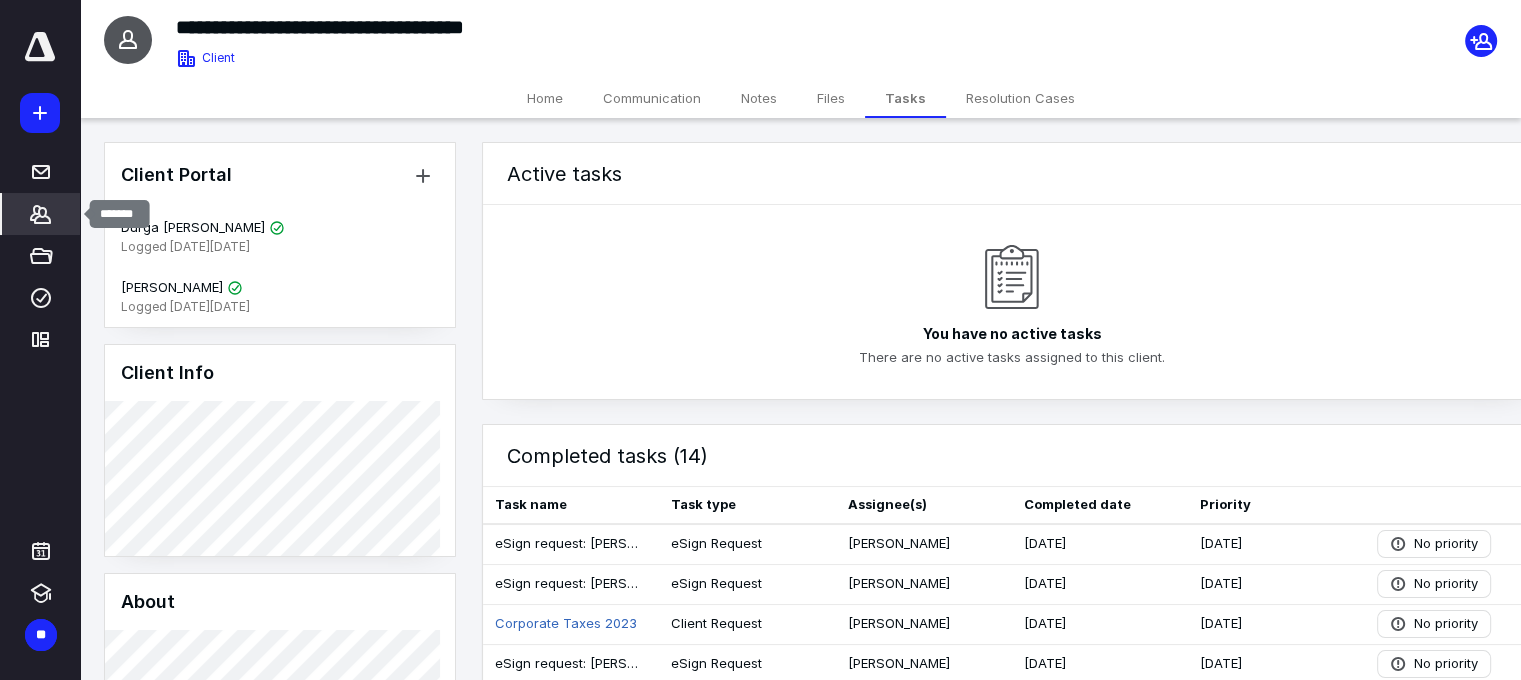 click on "*******" at bounding box center (41, 214) 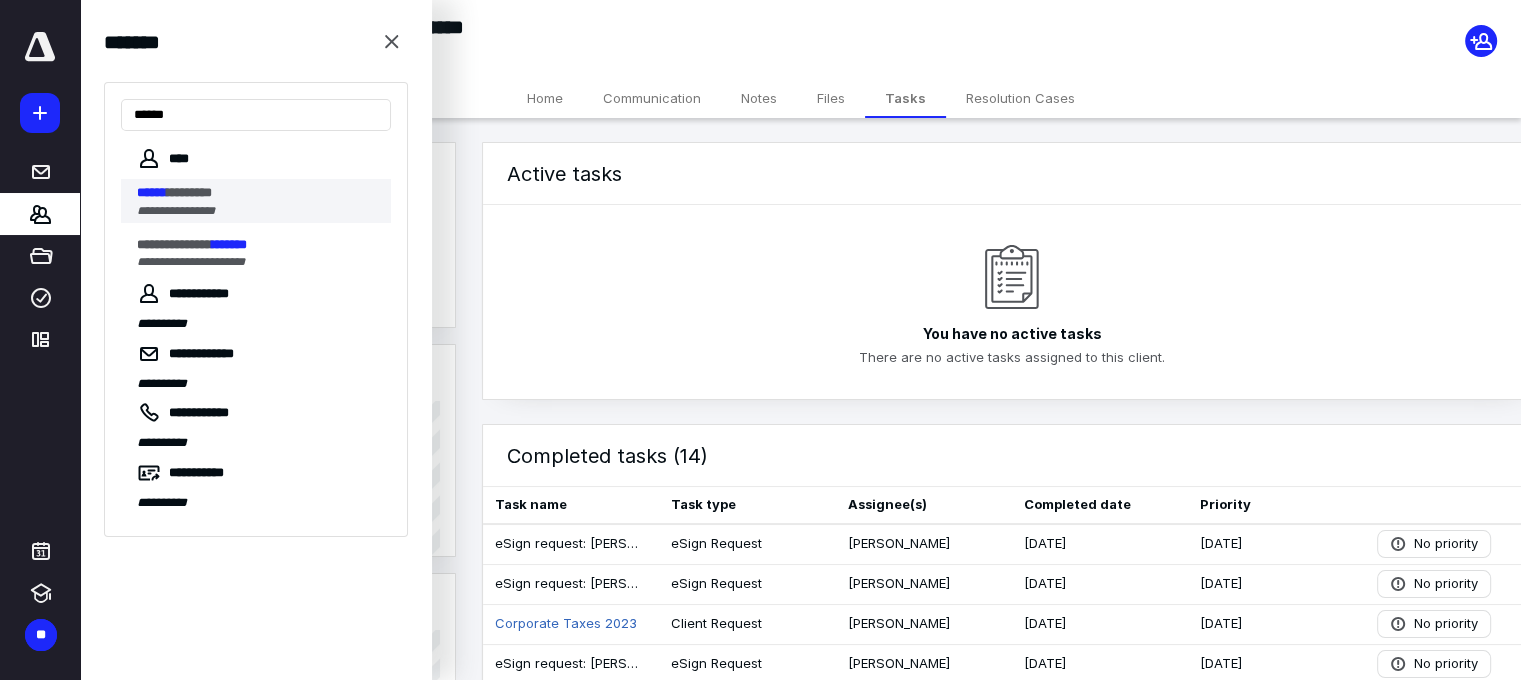 type on "******" 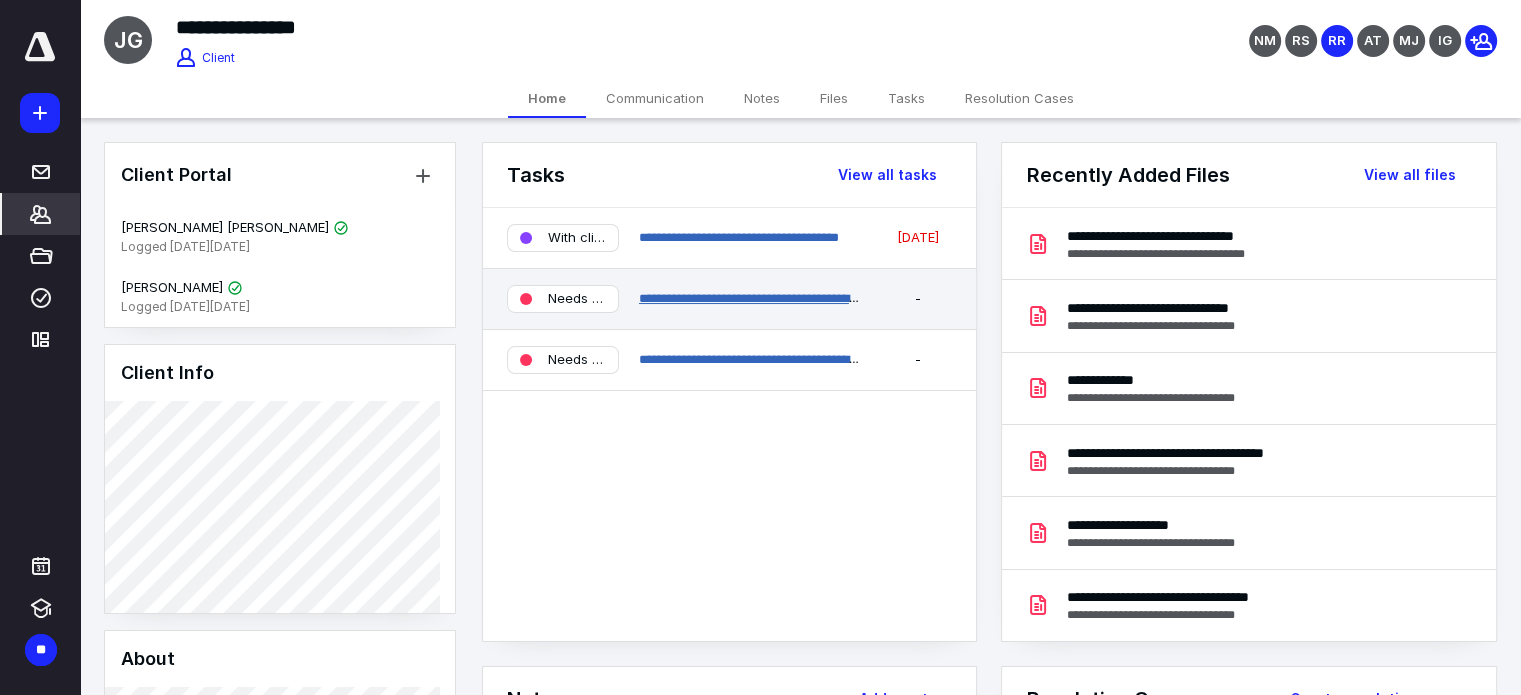 click on "**********" at bounding box center (764, 298) 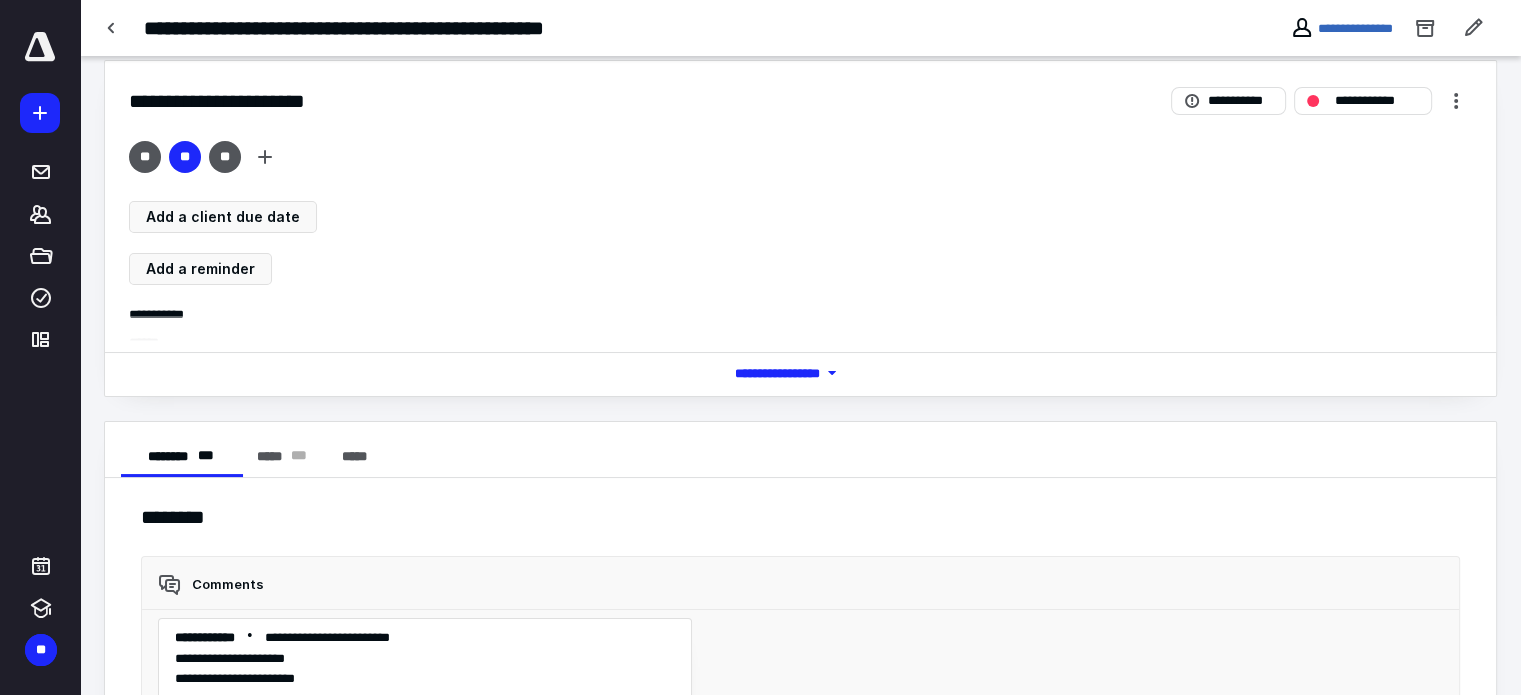 scroll, scrollTop: 0, scrollLeft: 0, axis: both 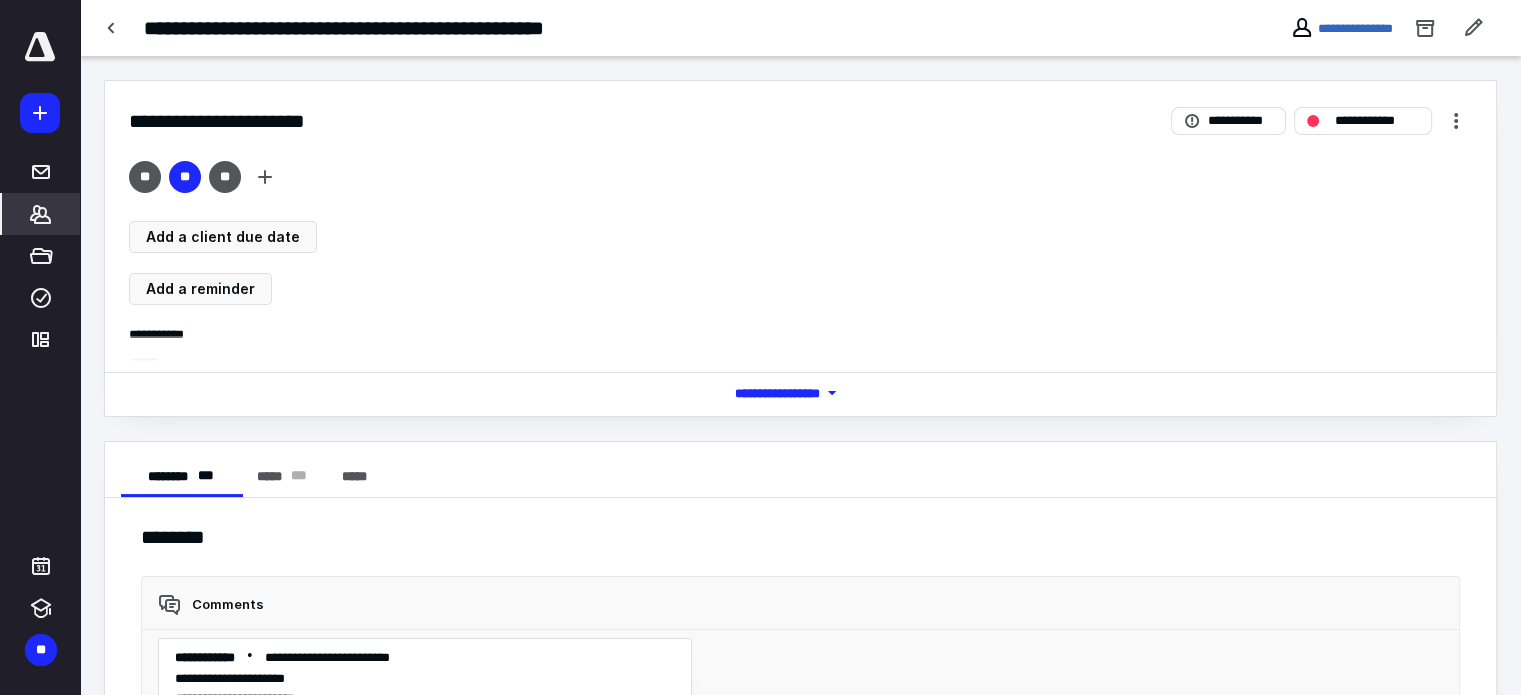 click on "*******" at bounding box center (41, 214) 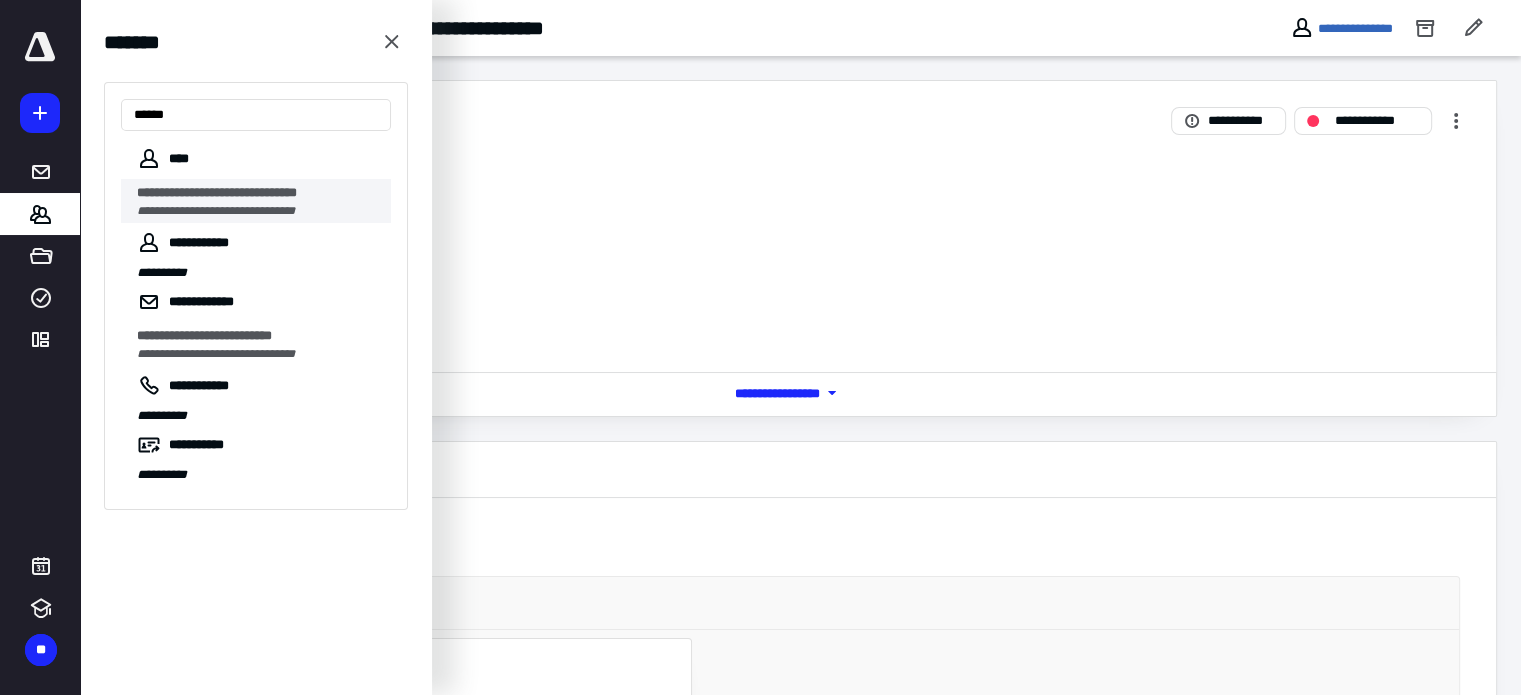 type on "*****" 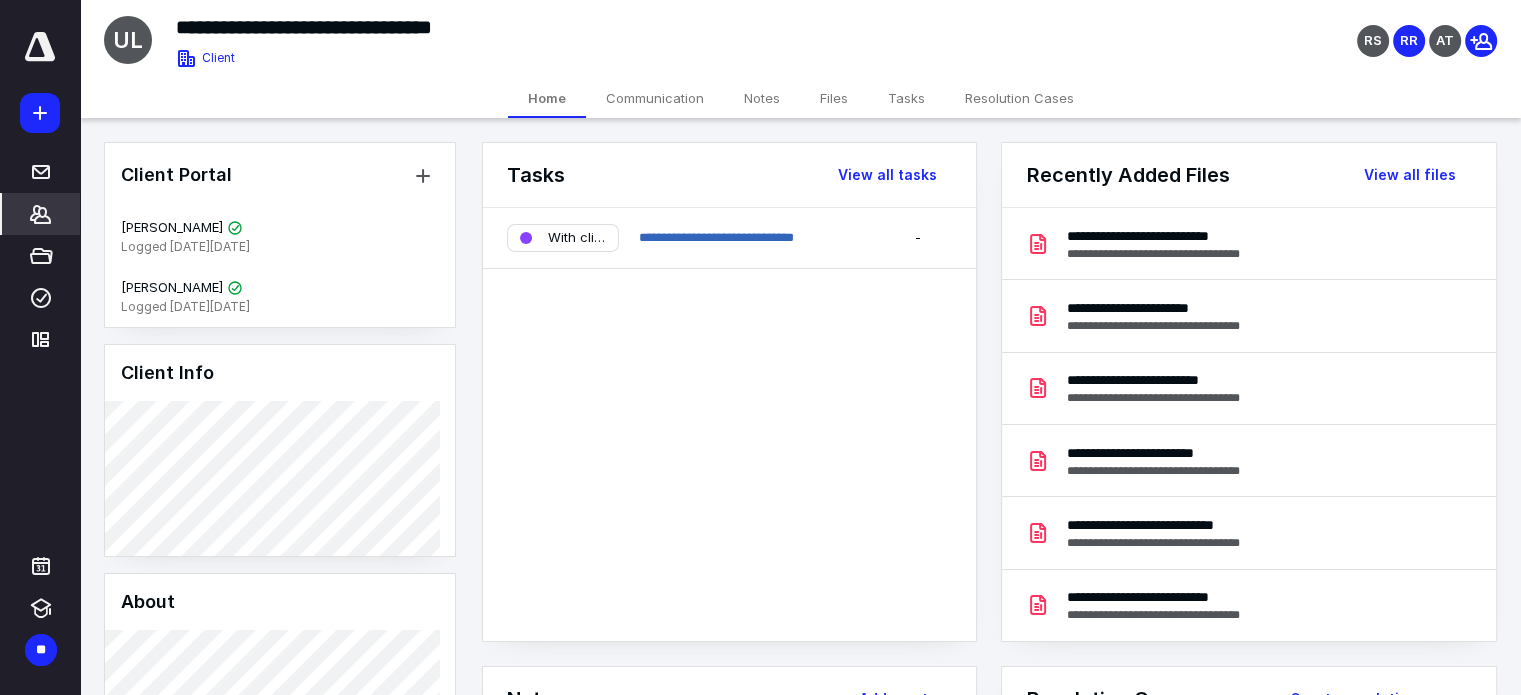 click on "Files" at bounding box center [834, 98] 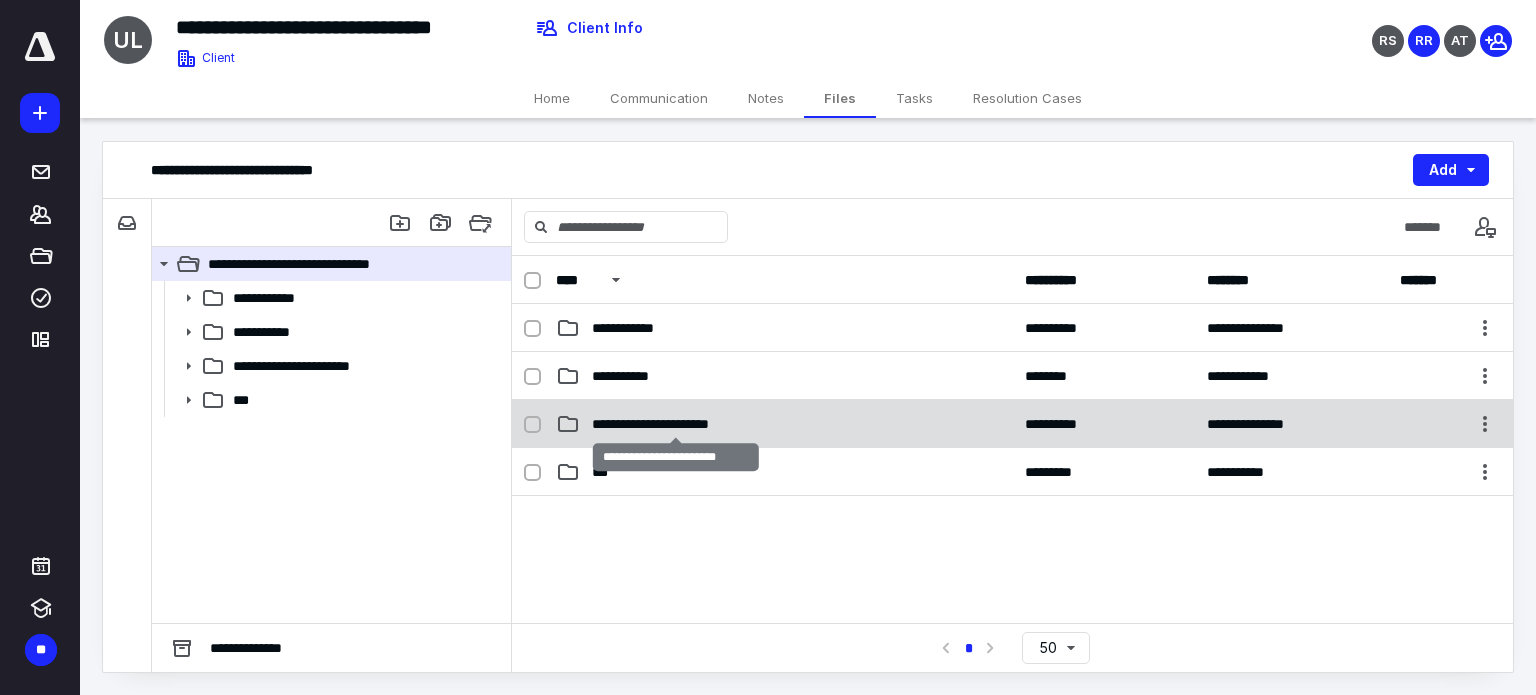 click on "**********" at bounding box center [676, 424] 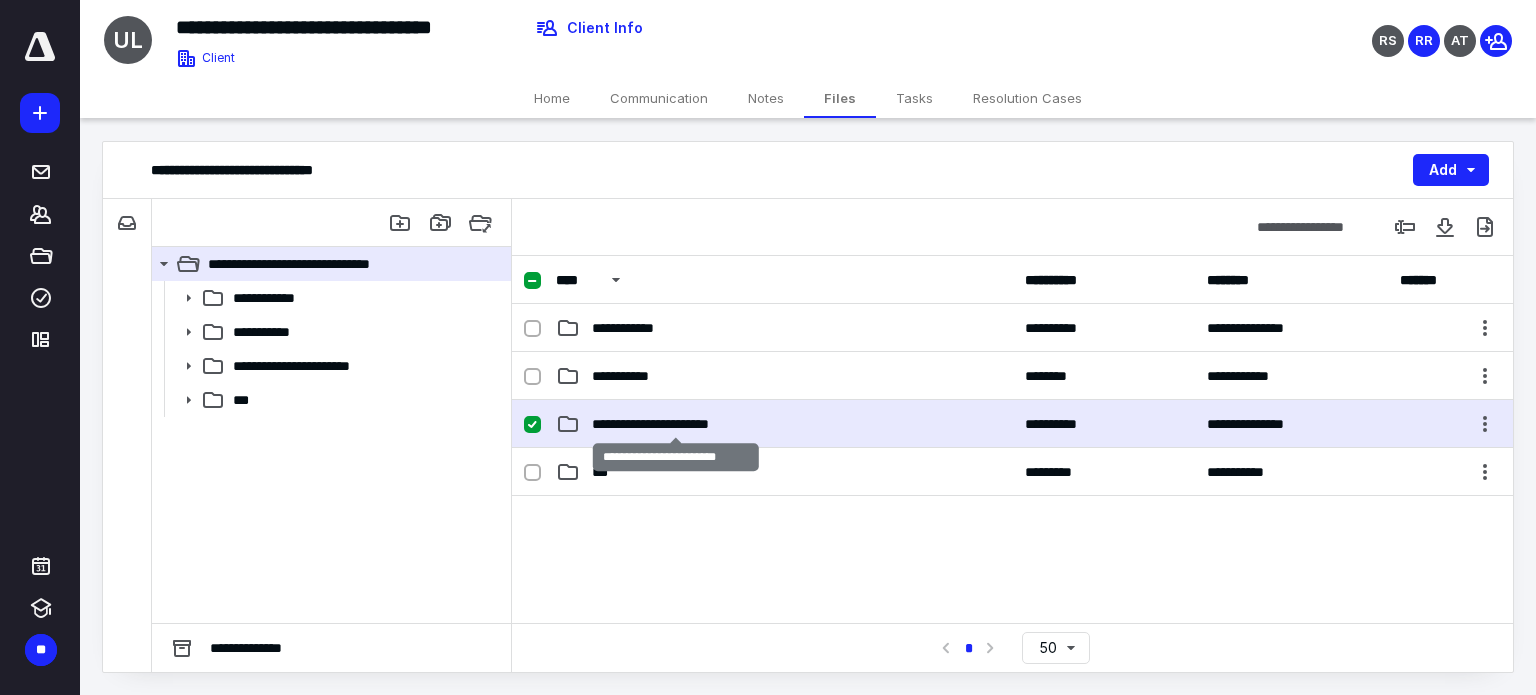 click on "**********" at bounding box center [676, 424] 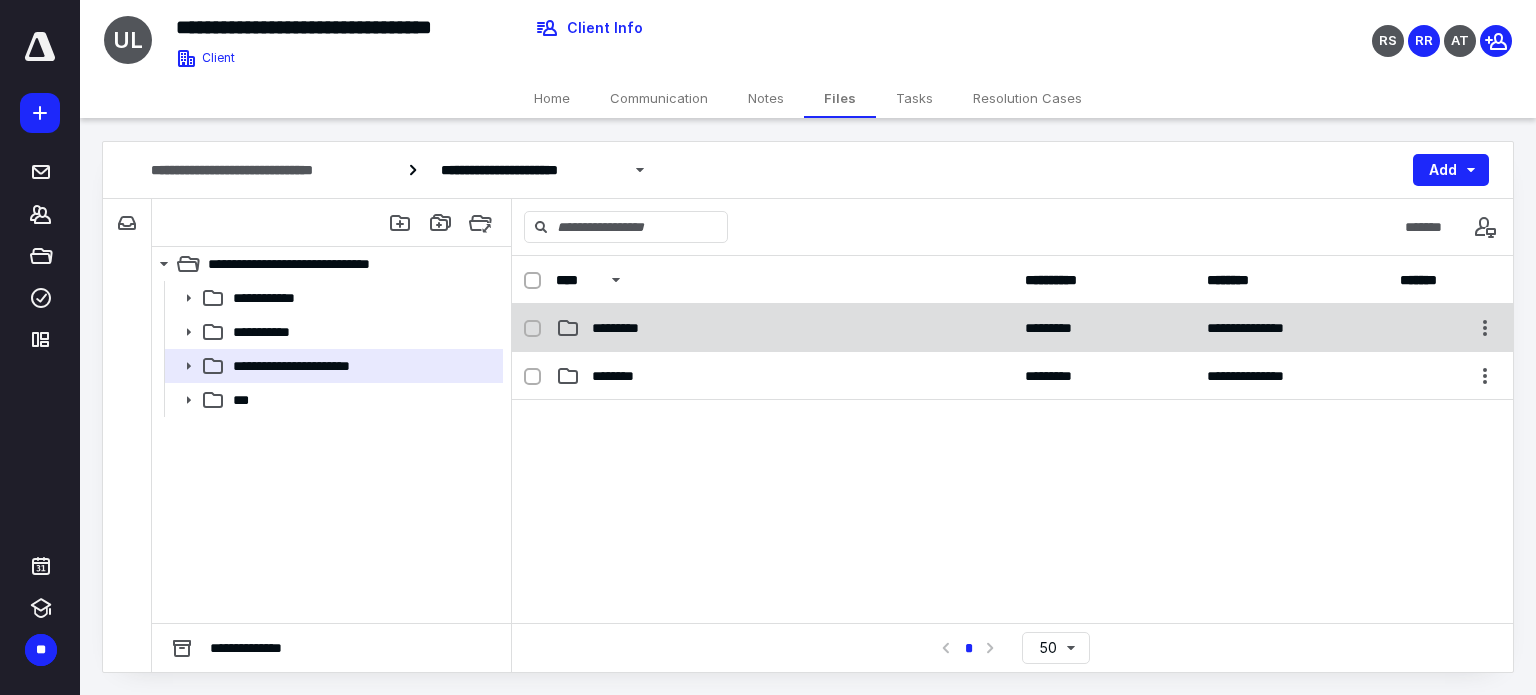 click on "*********" at bounding box center [784, 328] 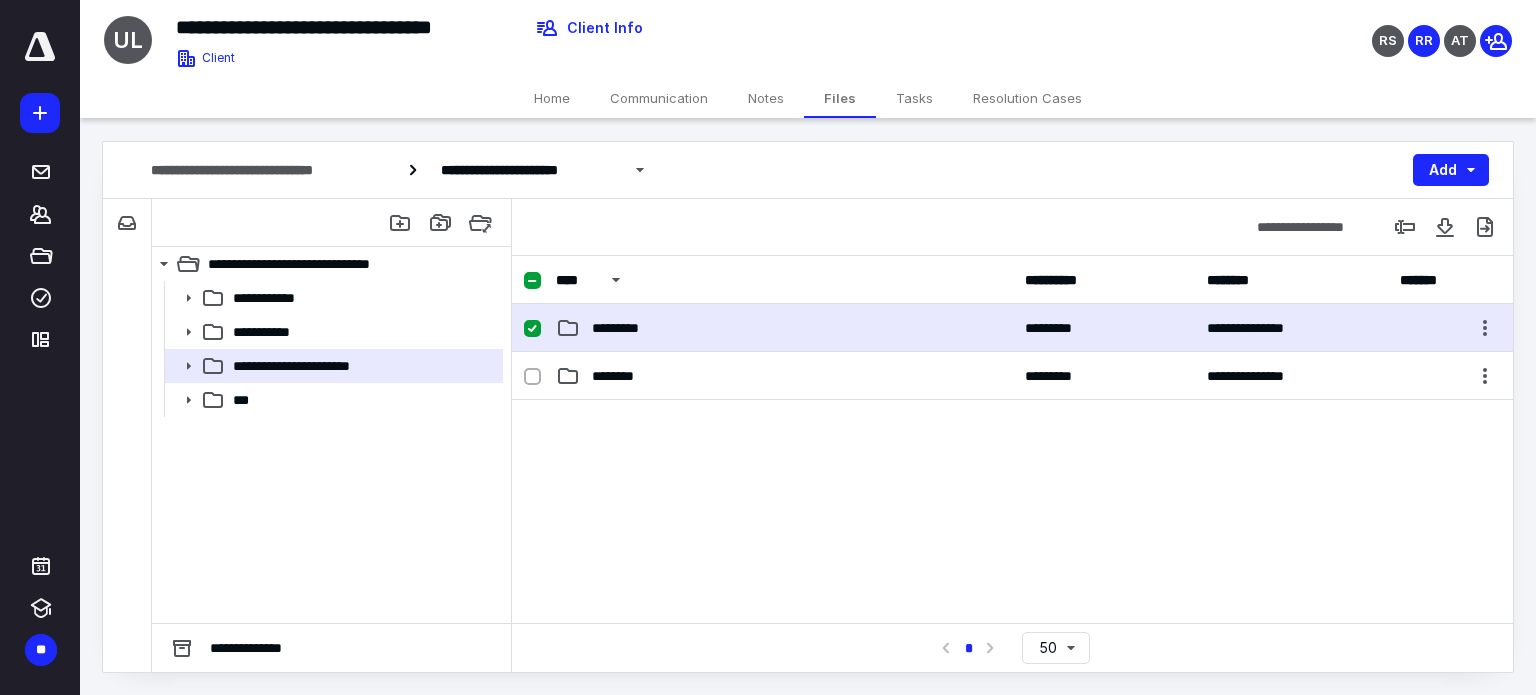 click on "*********" at bounding box center [784, 328] 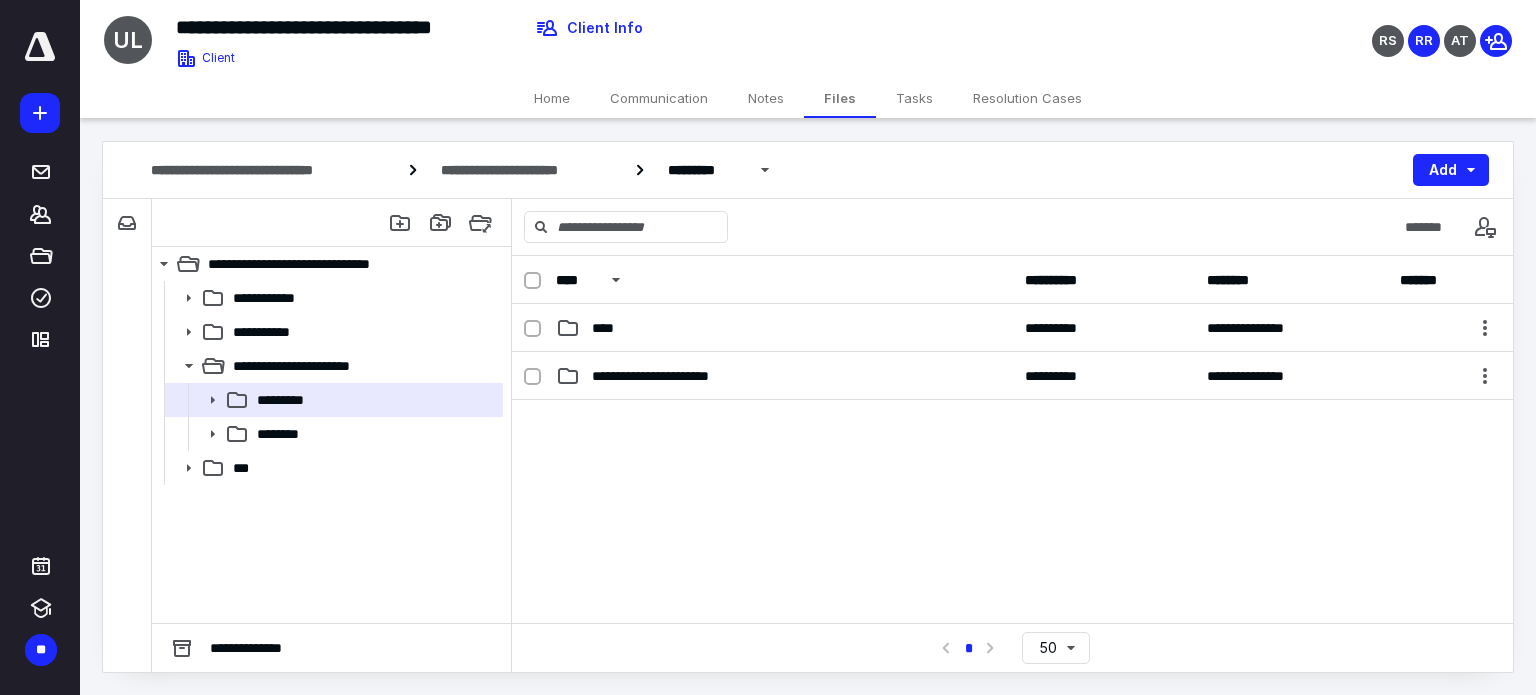 click on "Tasks" at bounding box center (914, 98) 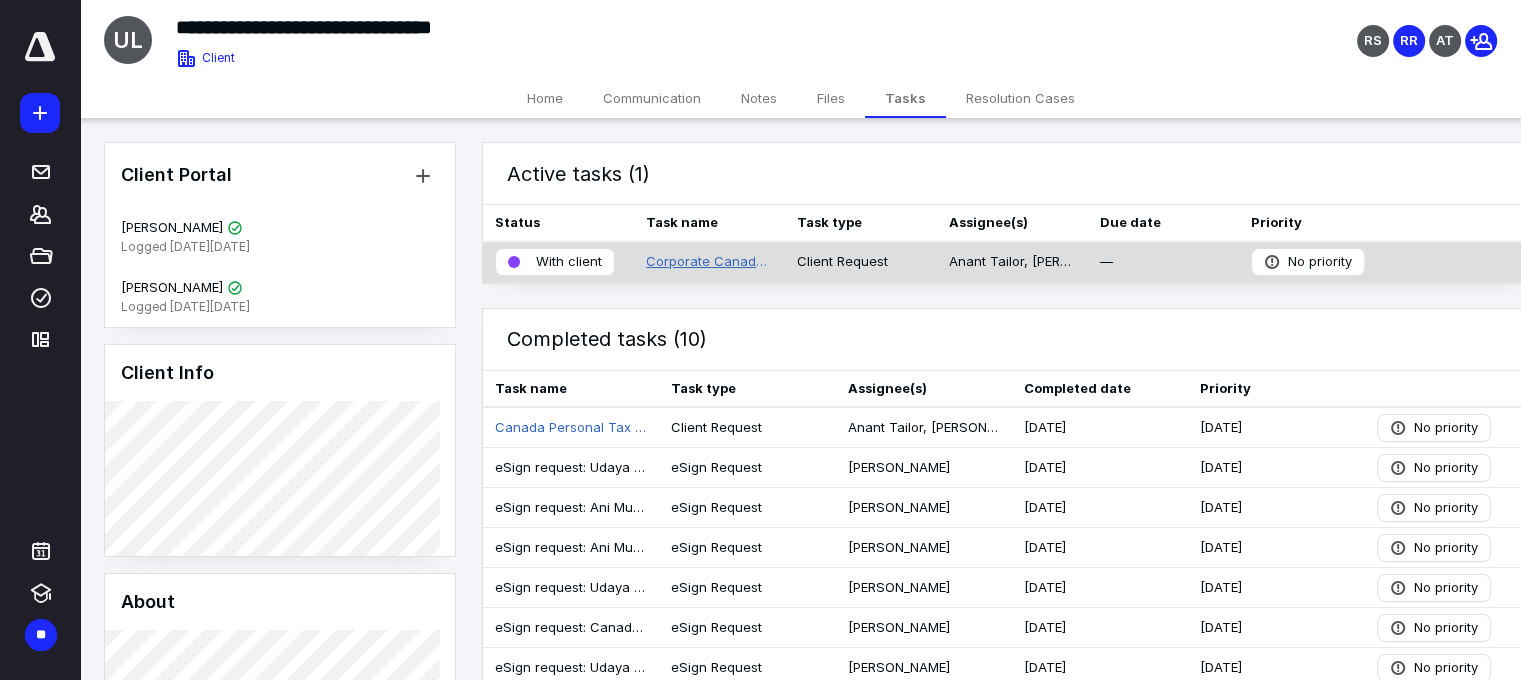 click on "Corporate Canada Taxes [DATE]" at bounding box center [709, 262] 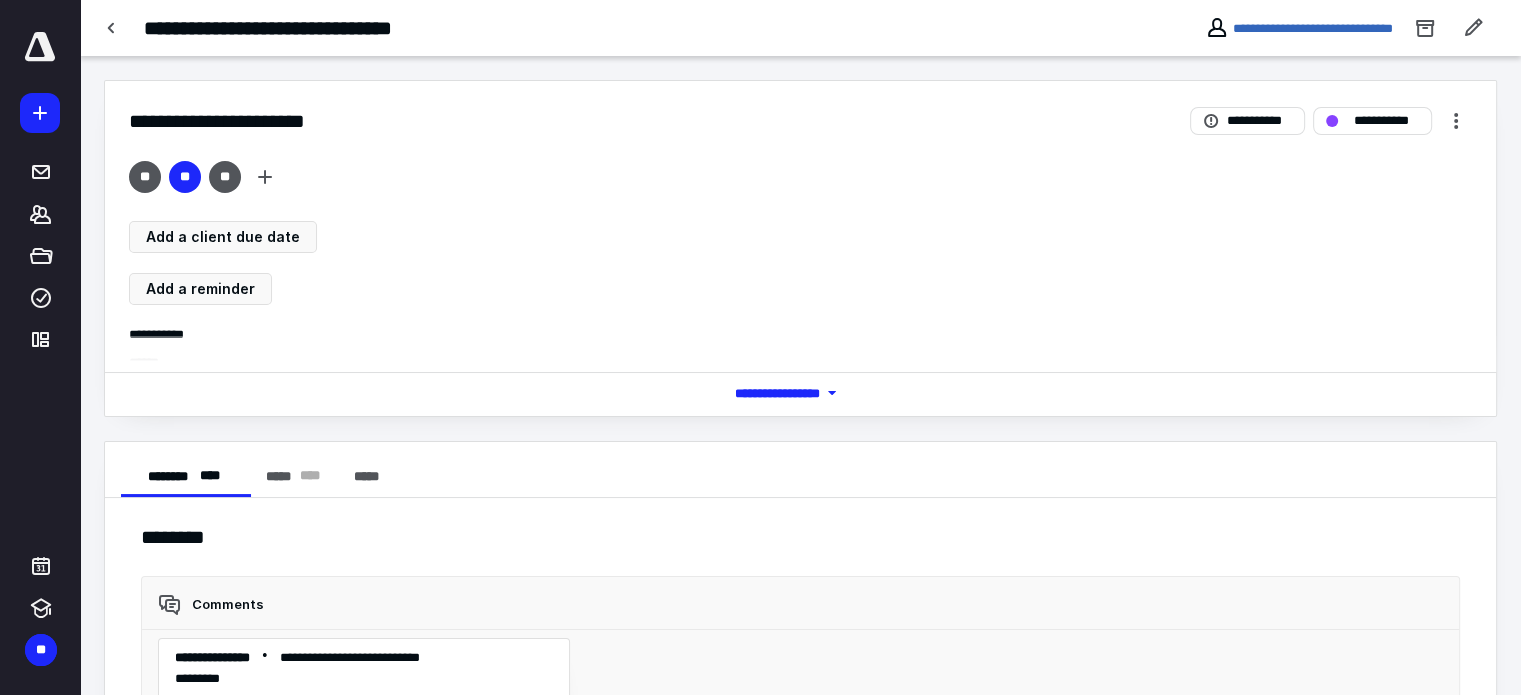 scroll, scrollTop: 4104, scrollLeft: 0, axis: vertical 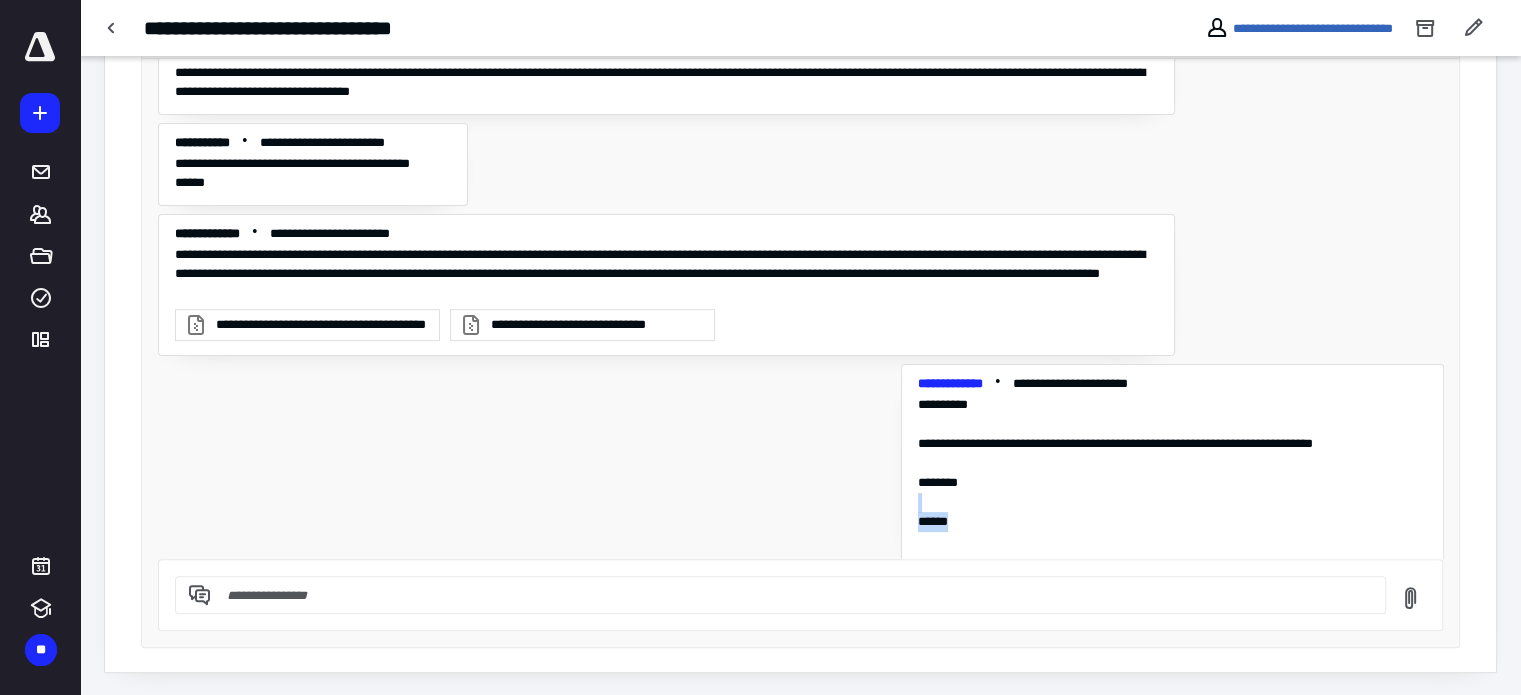 drag, startPoint x: 1426, startPoint y: 509, endPoint x: 1424, endPoint y: 481, distance: 28.071337 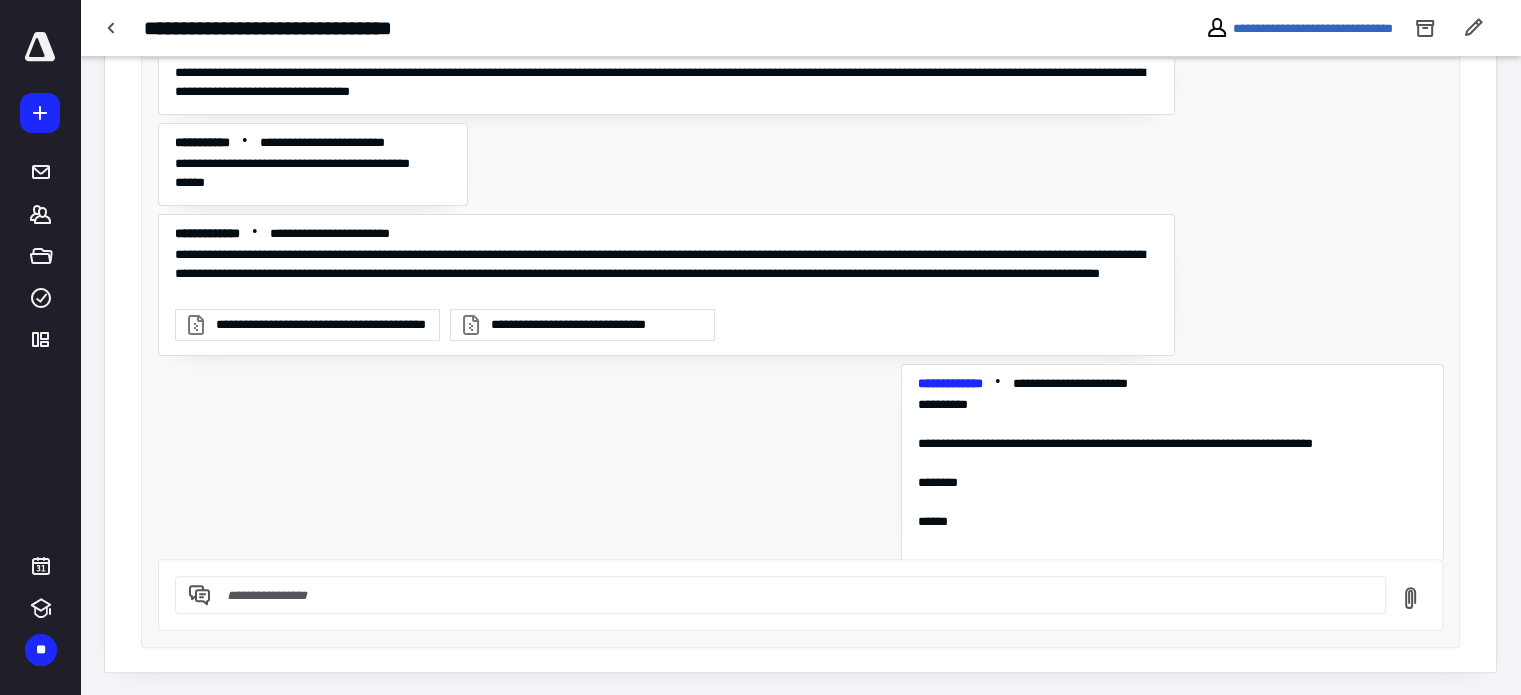 click on "**********" at bounding box center (801, 309) 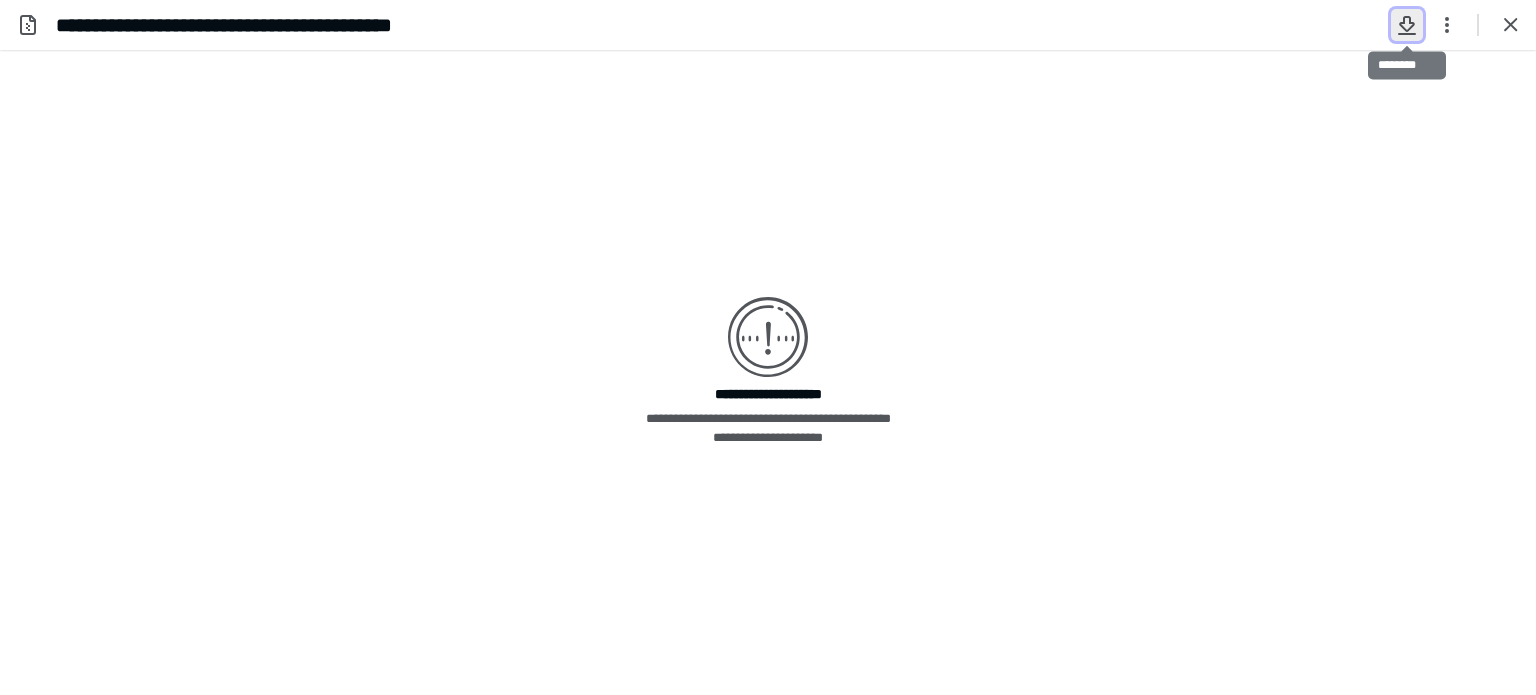 click at bounding box center (1407, 25) 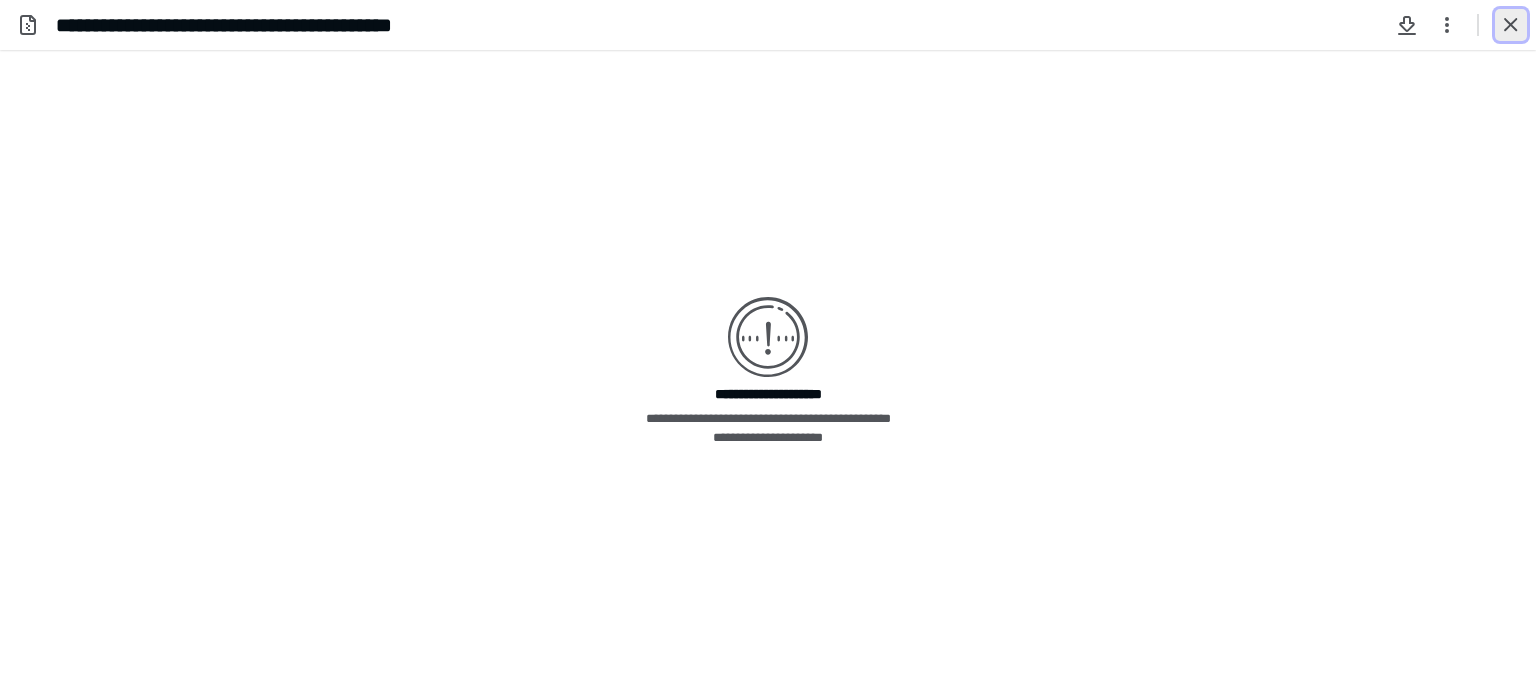 click at bounding box center (1511, 25) 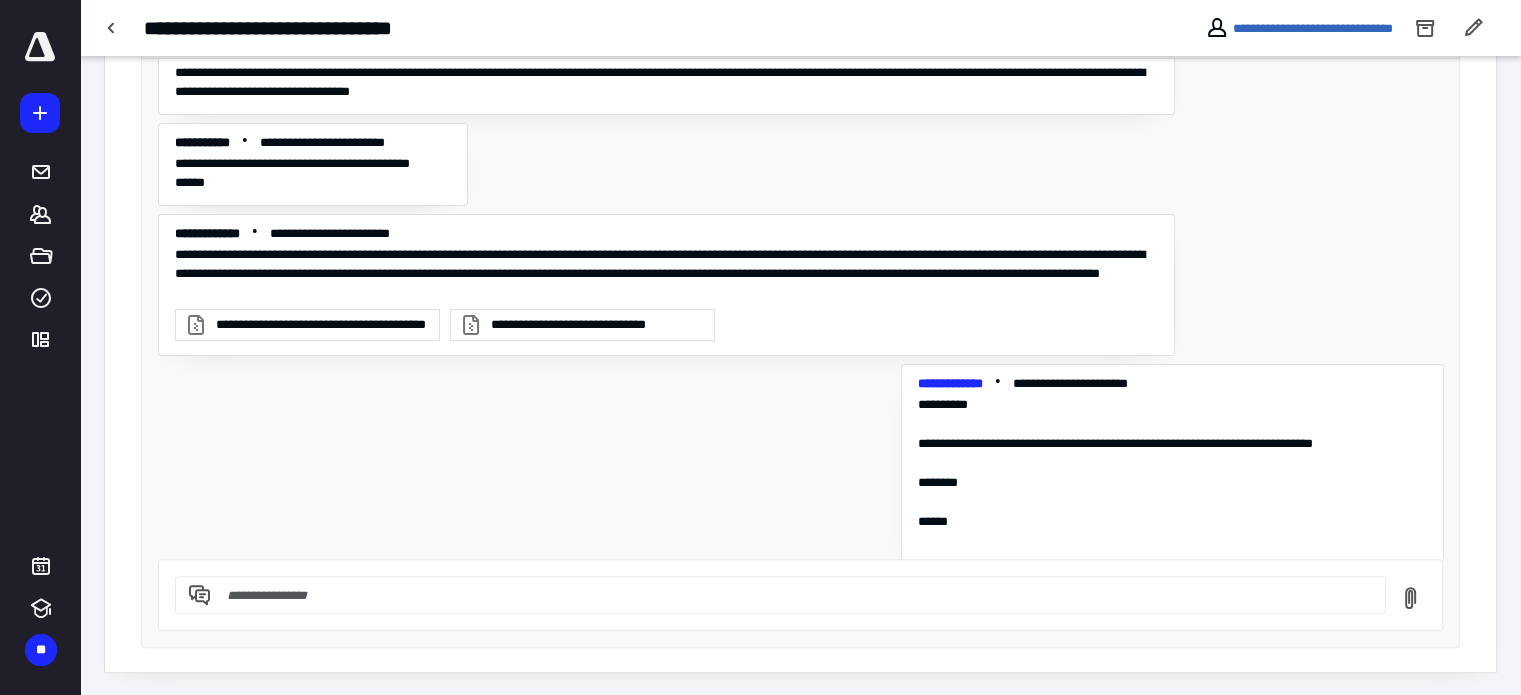 click on "**********" at bounding box center [575, 325] 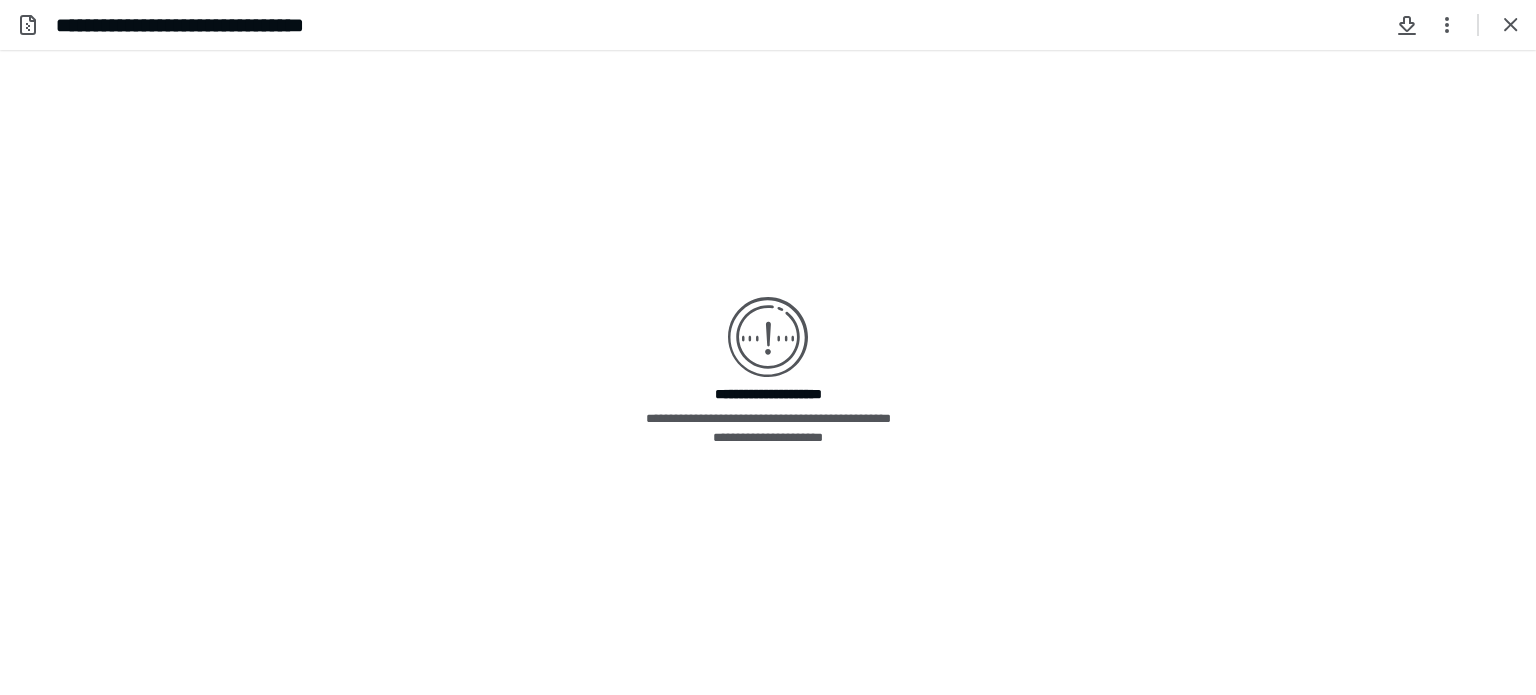 click on "**********" at bounding box center (768, 372) 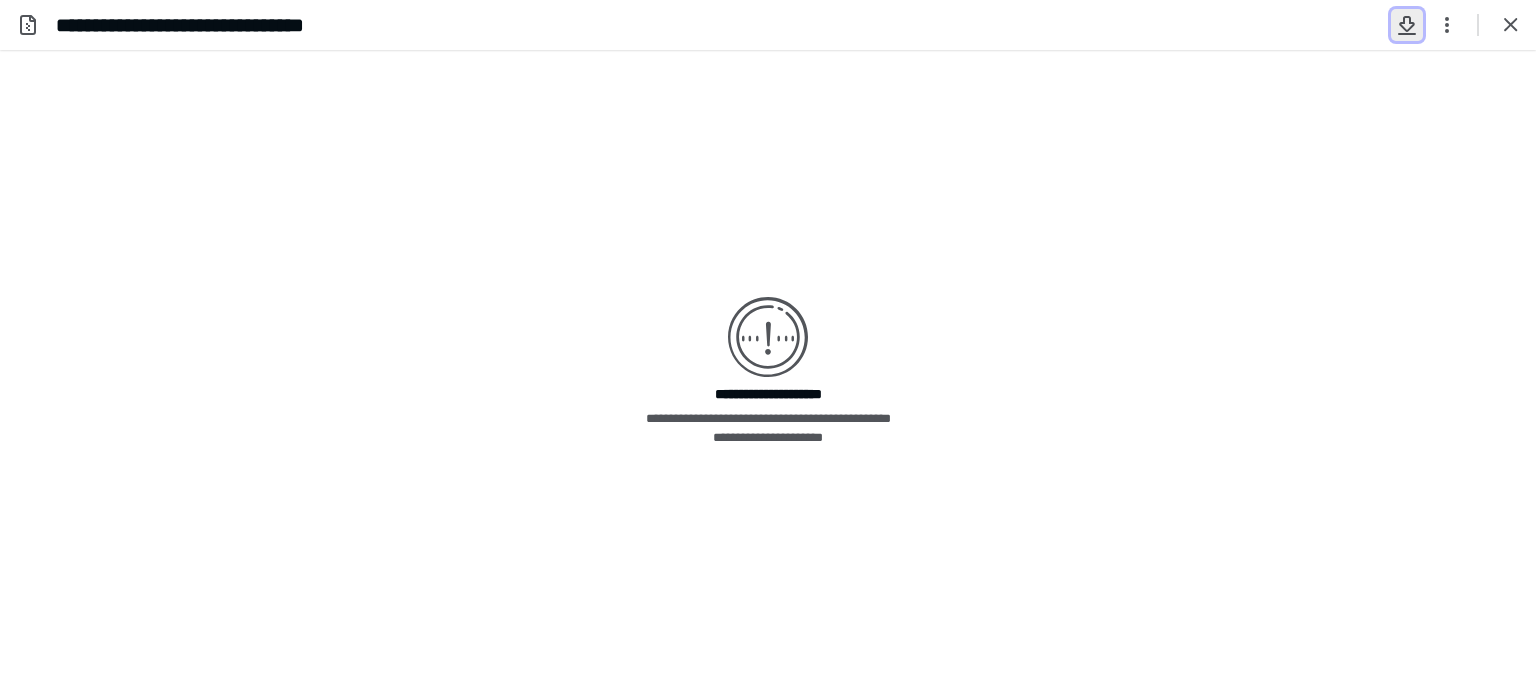click at bounding box center [1407, 25] 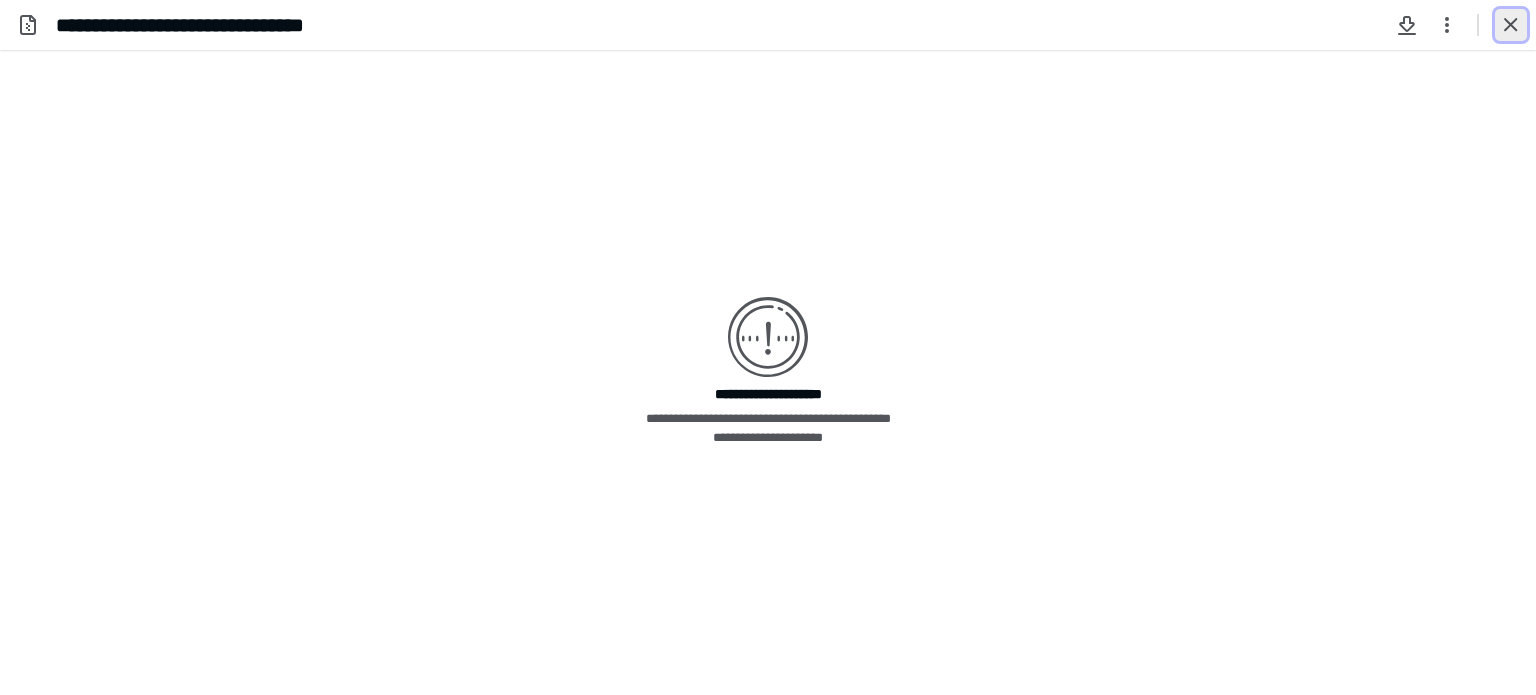 click at bounding box center [1511, 25] 